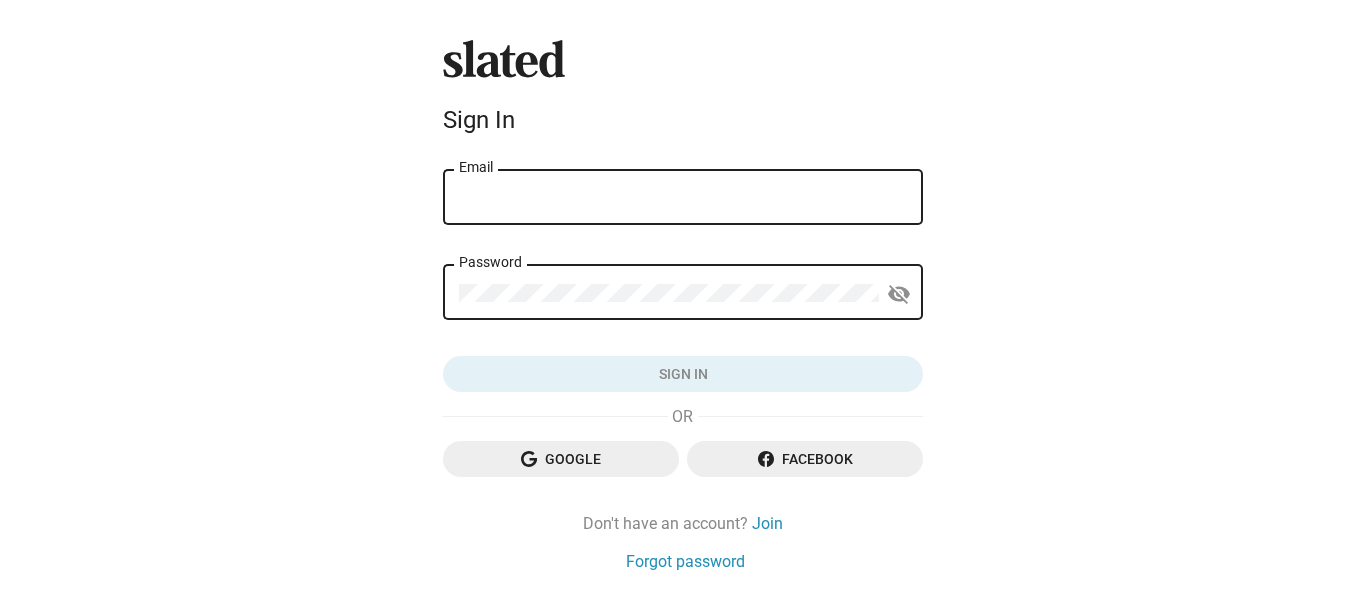 scroll, scrollTop: 0, scrollLeft: 0, axis: both 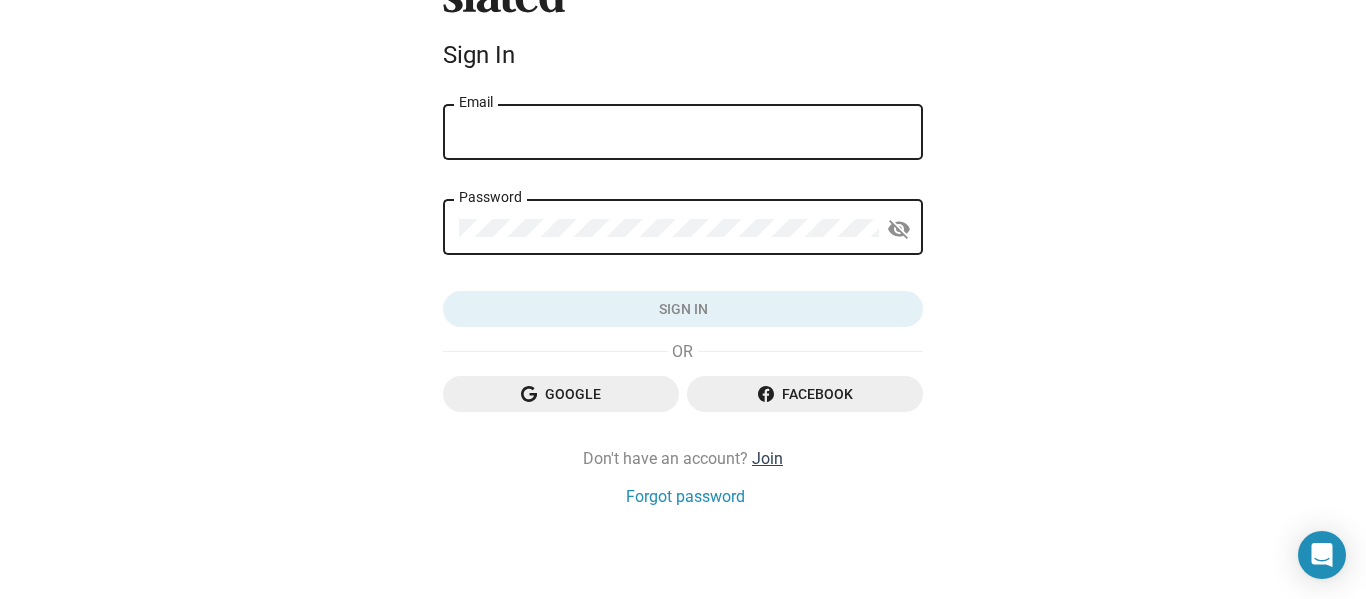 click on "Join" 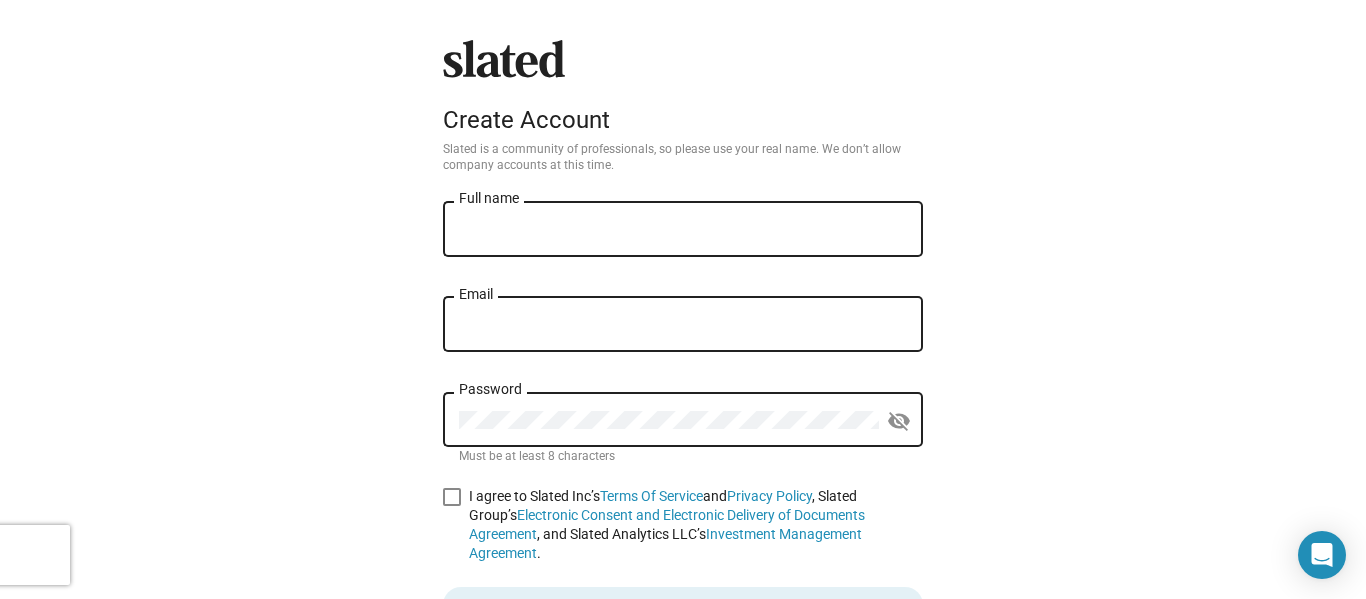 click on "Full name" at bounding box center [683, 230] 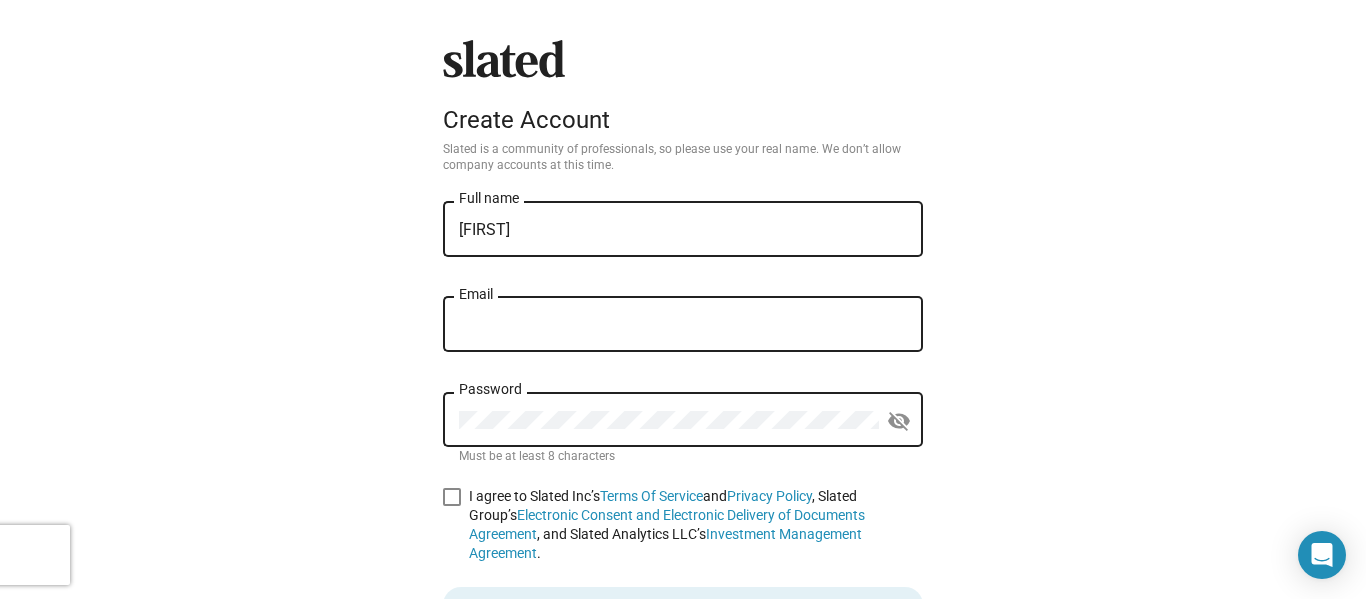 click on "Email" 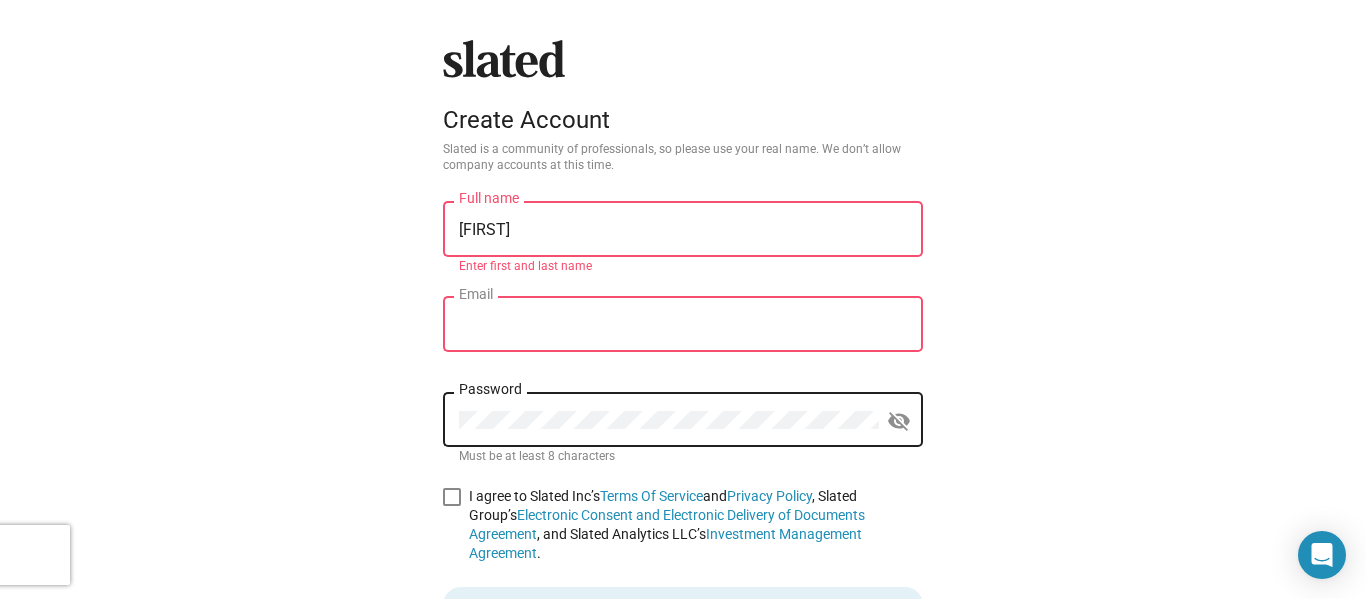 click on "[FIRST]" at bounding box center [683, 230] 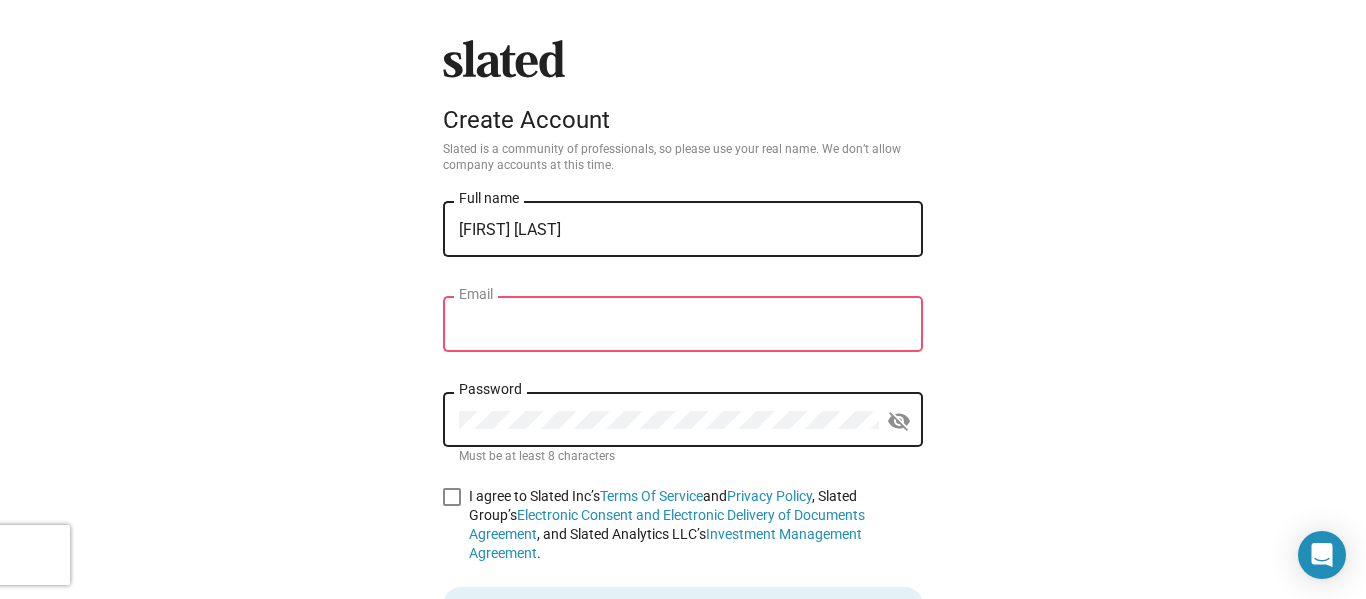 type on "[FIRST] [LAST]" 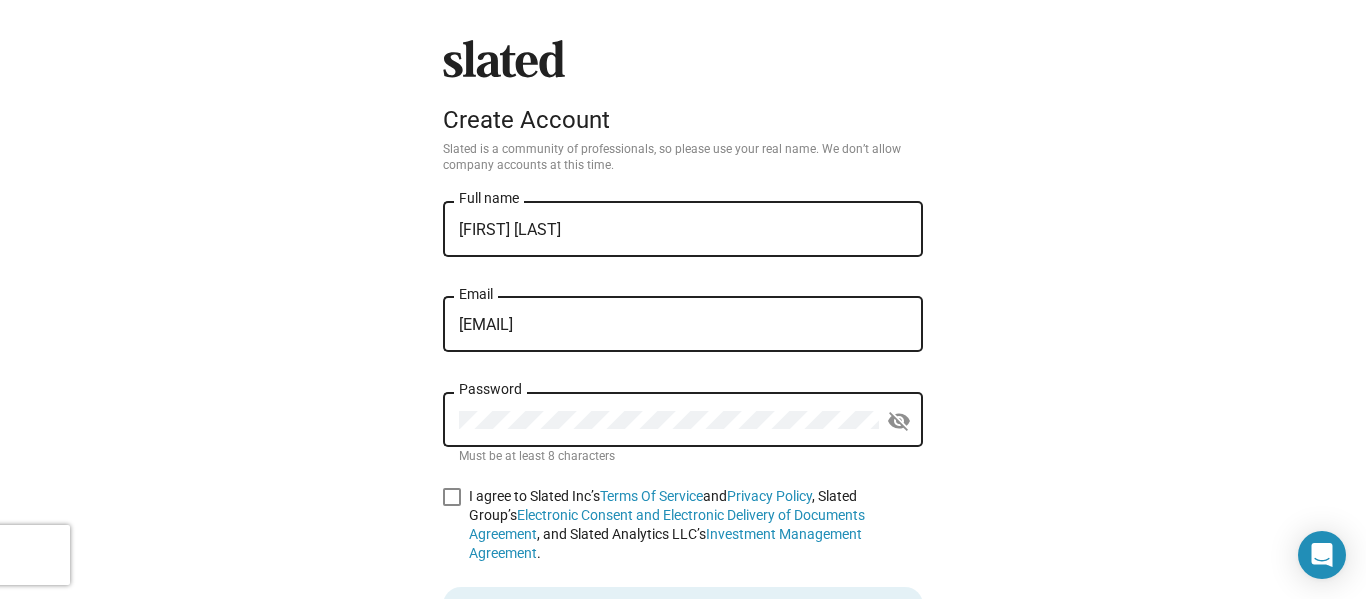 click on "Password" 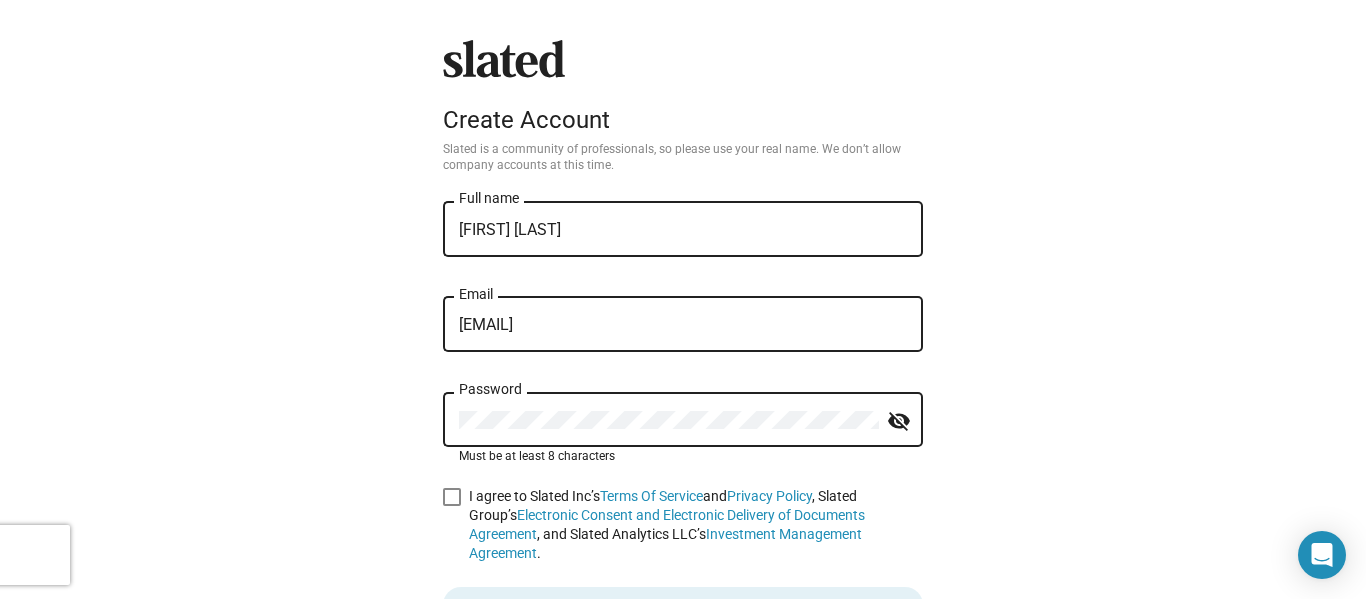 click at bounding box center [452, 497] 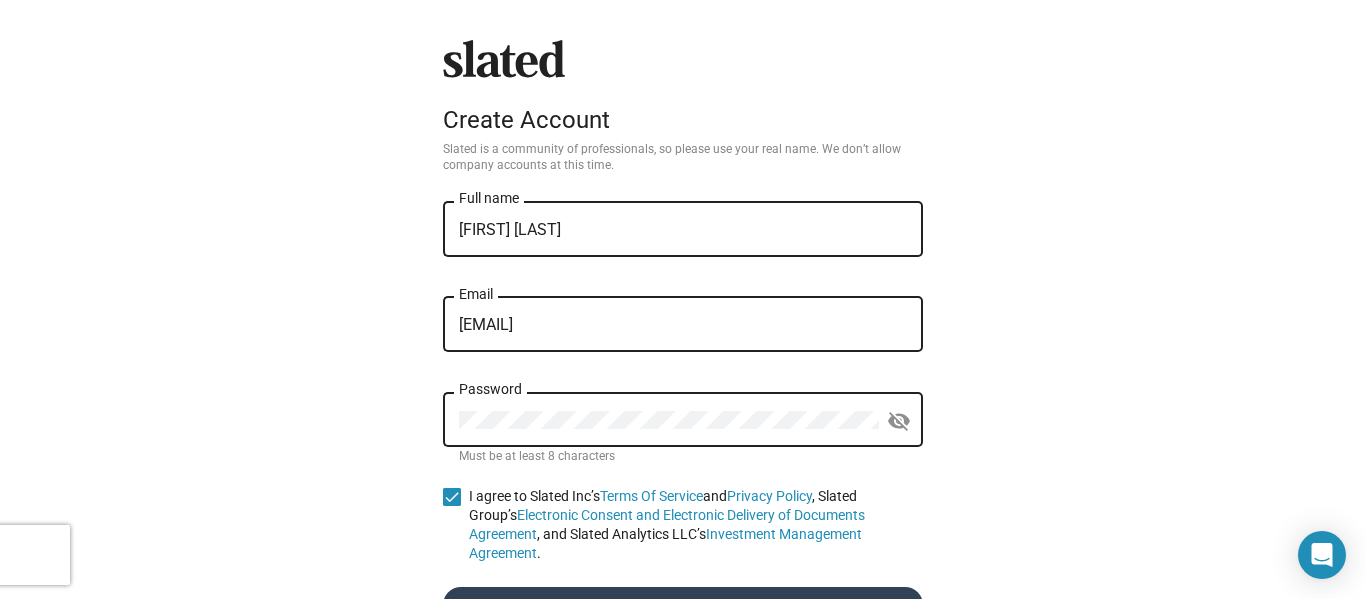click on "Create account" 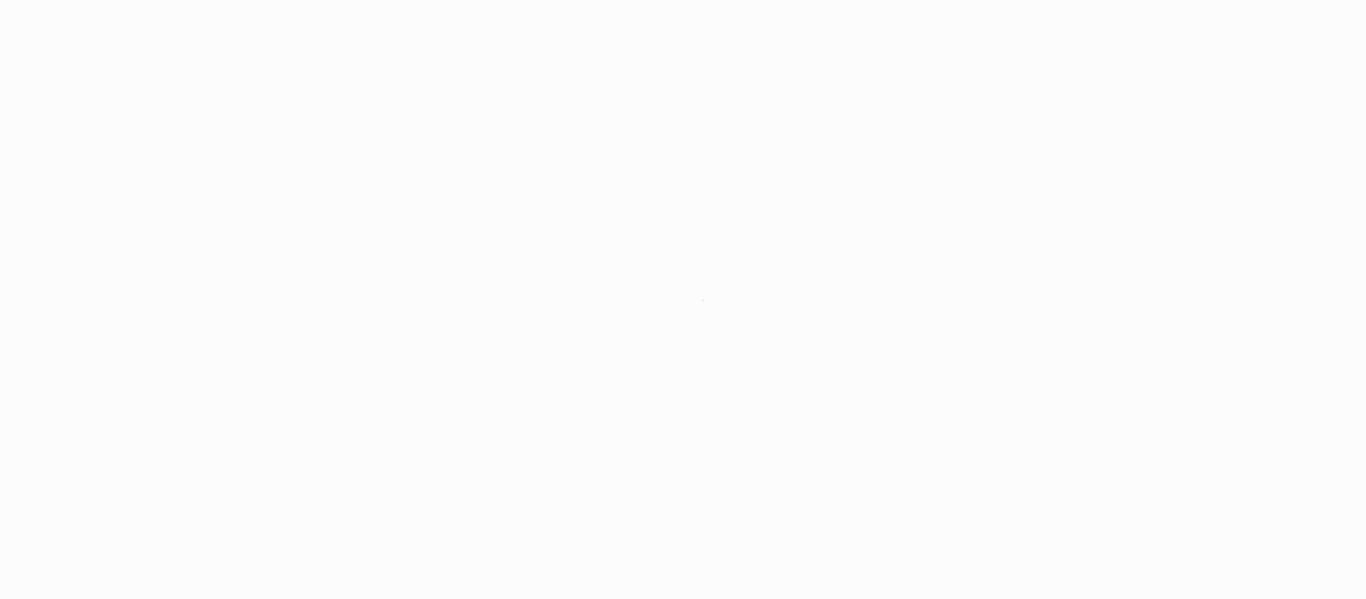 scroll, scrollTop: 0, scrollLeft: 0, axis: both 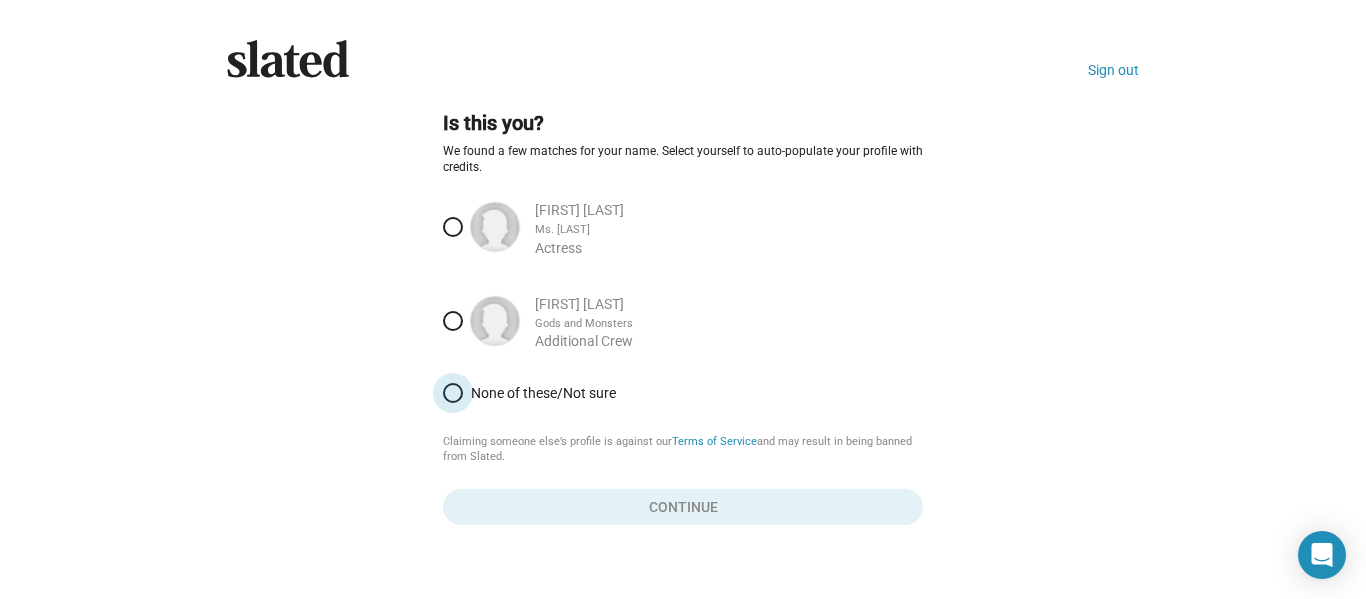 click on "None of these/Not sure" at bounding box center [693, 393] 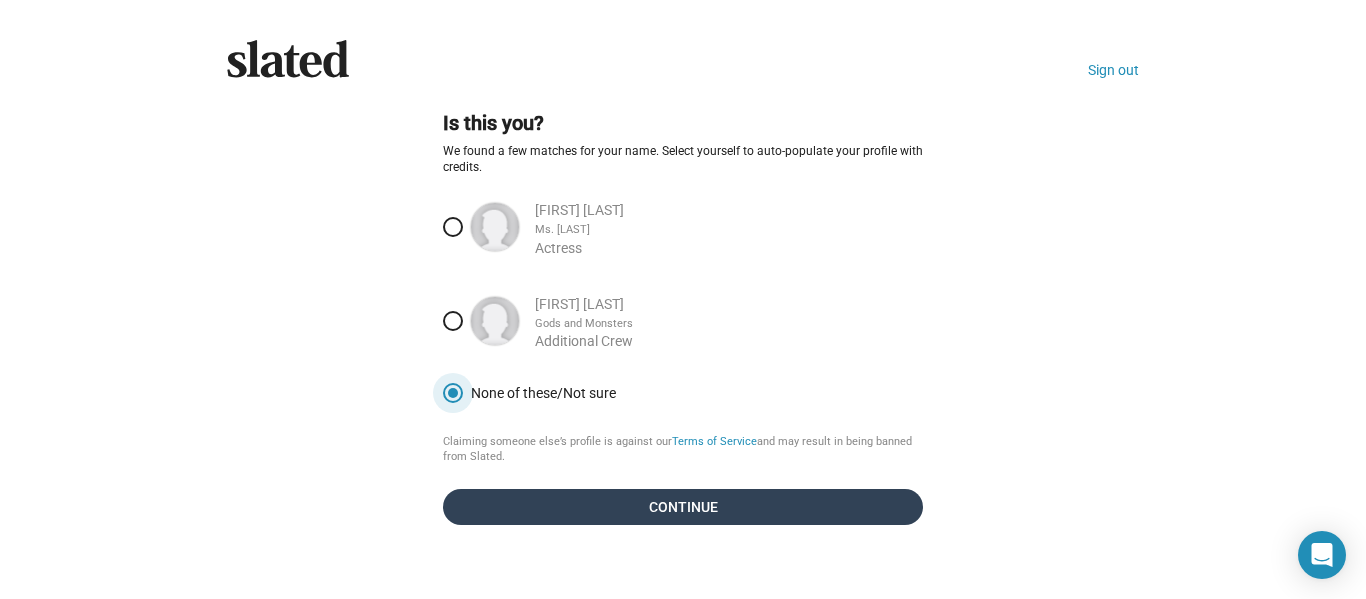 click on "Continue" 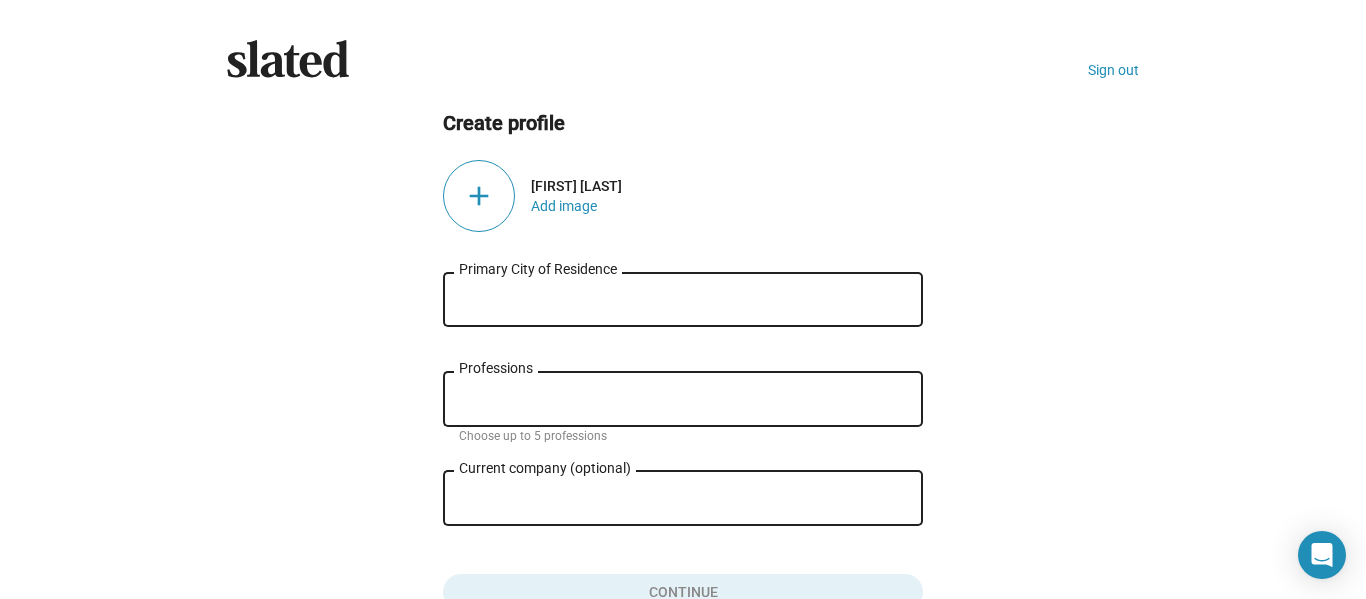 click on "Primary City of Residence" at bounding box center (683, 300) 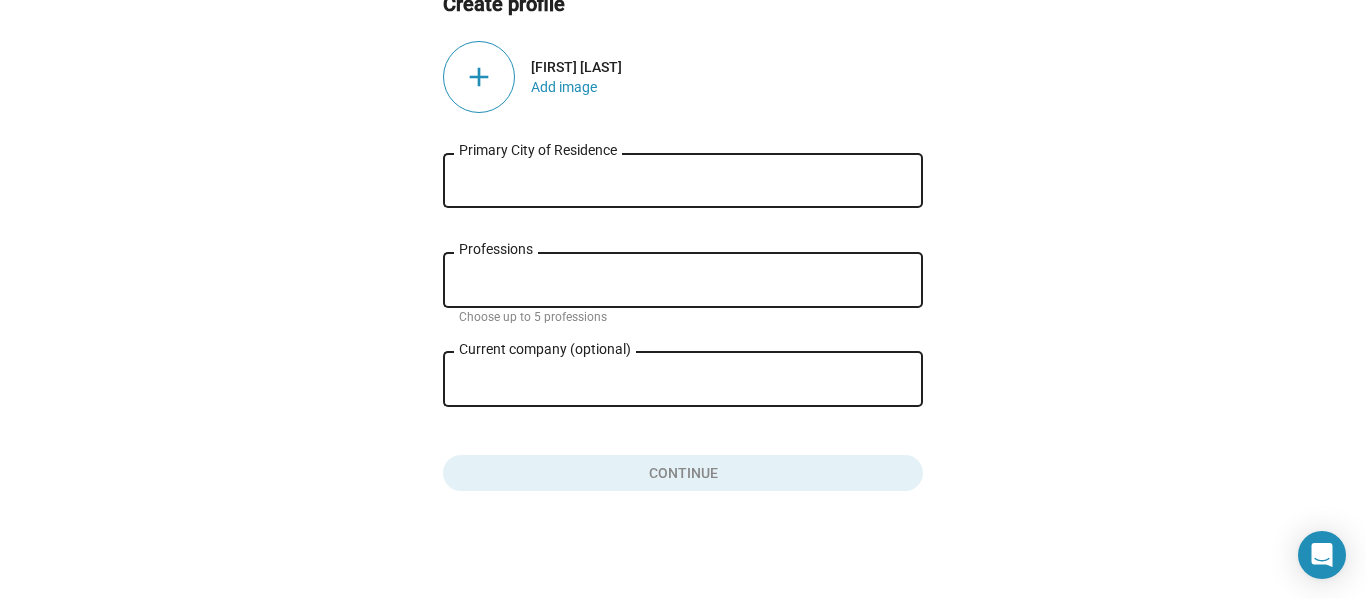 type on "H" 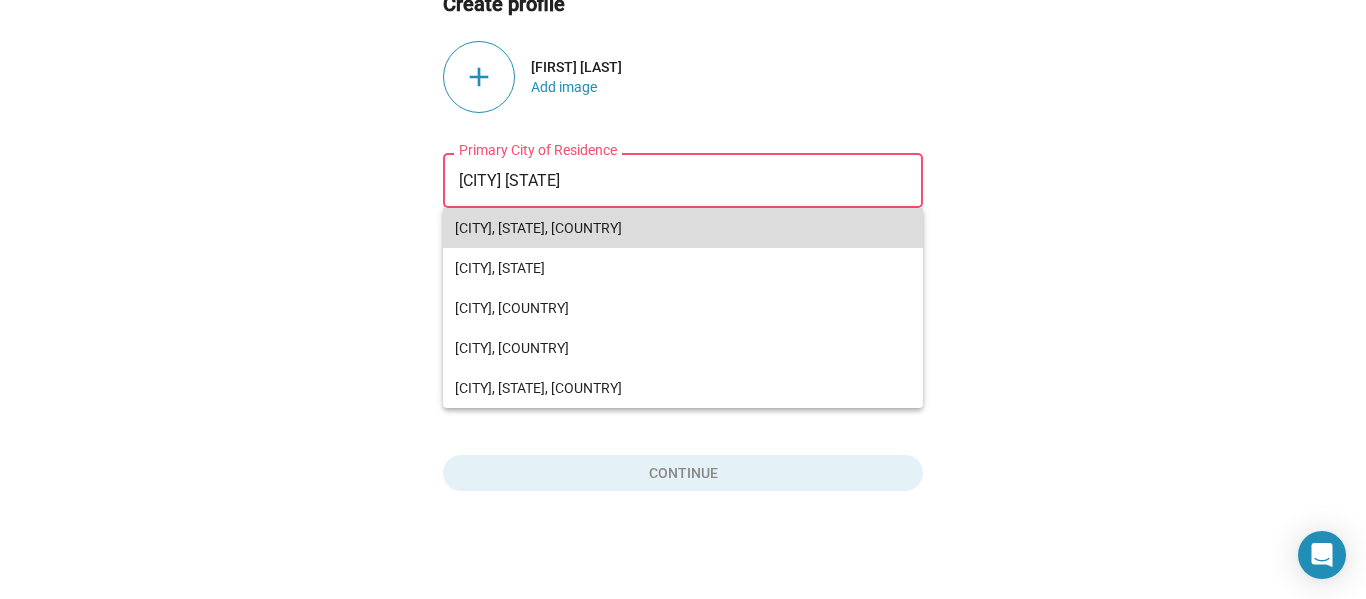 click on "[CITY], [STATE], [COUNTRY]" at bounding box center [683, 228] 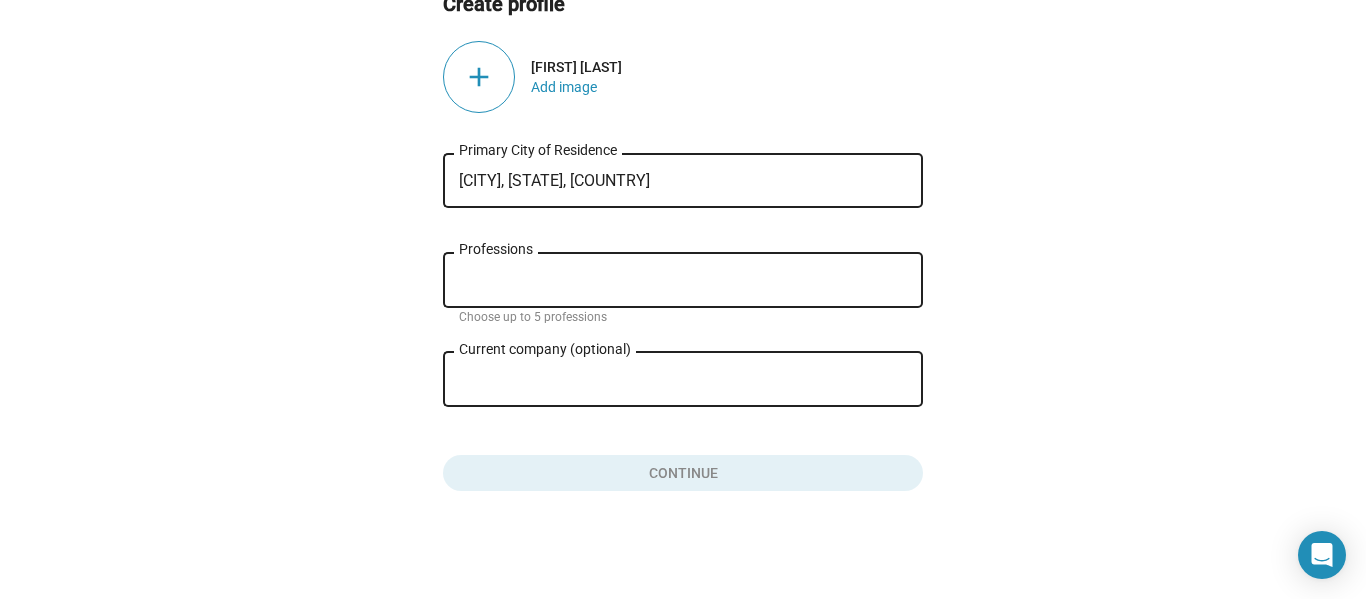 click on "Professions" 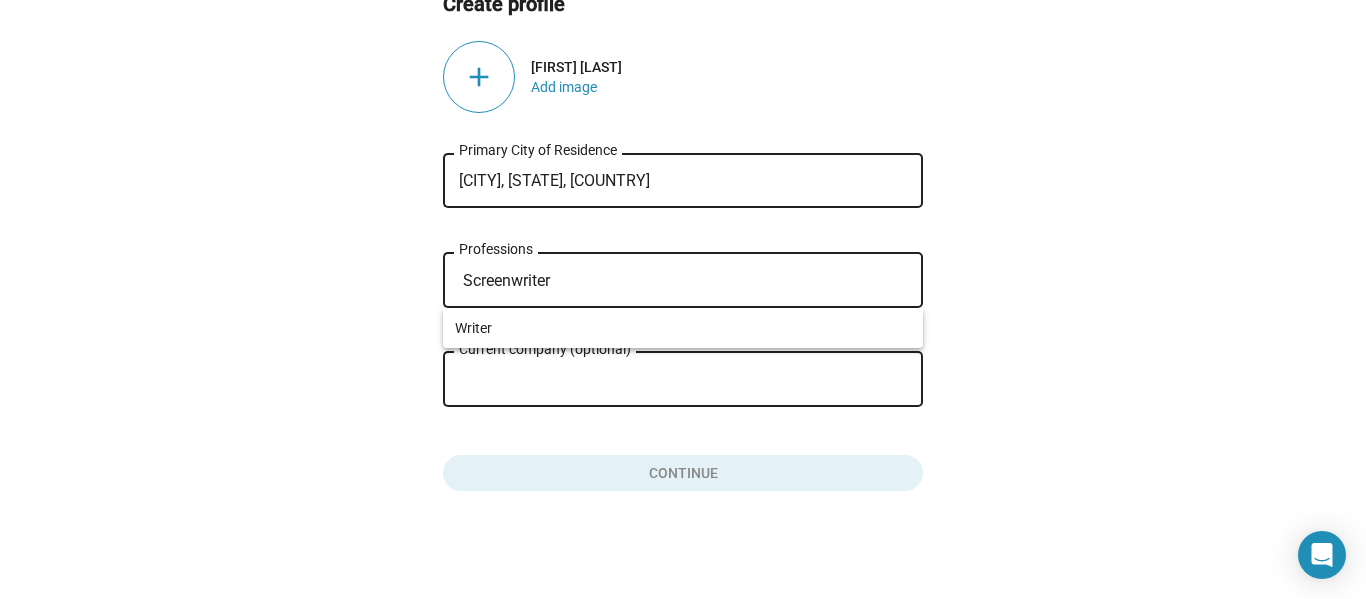 type on "Screenwriter" 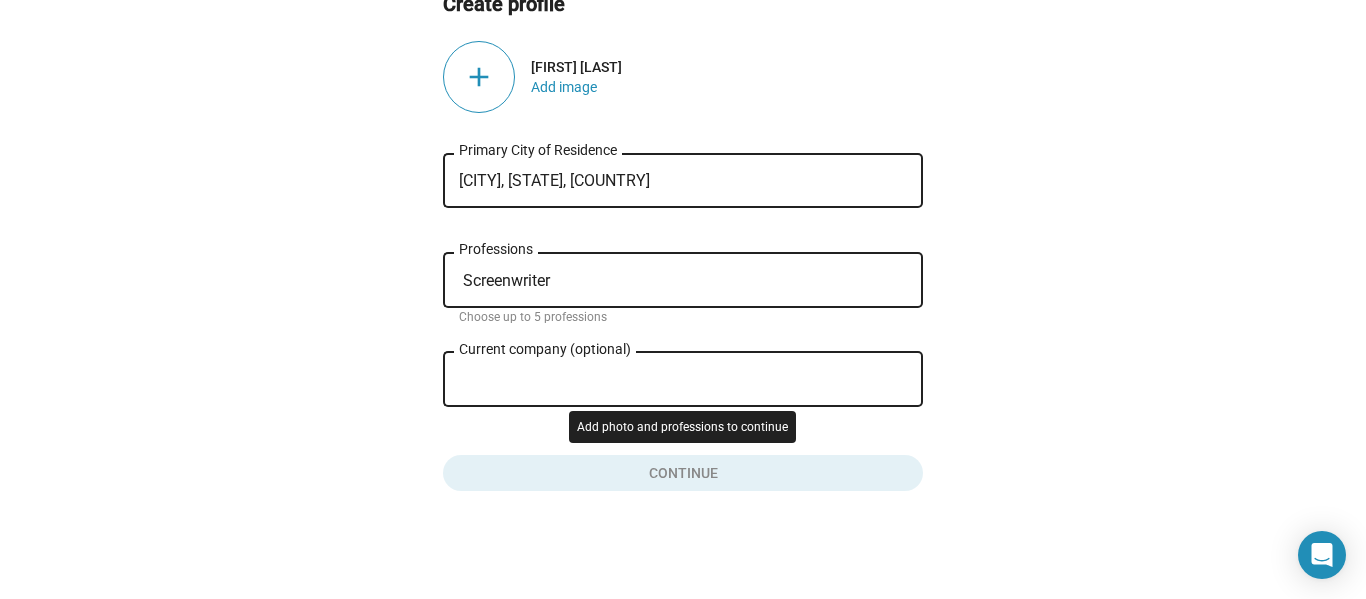 click 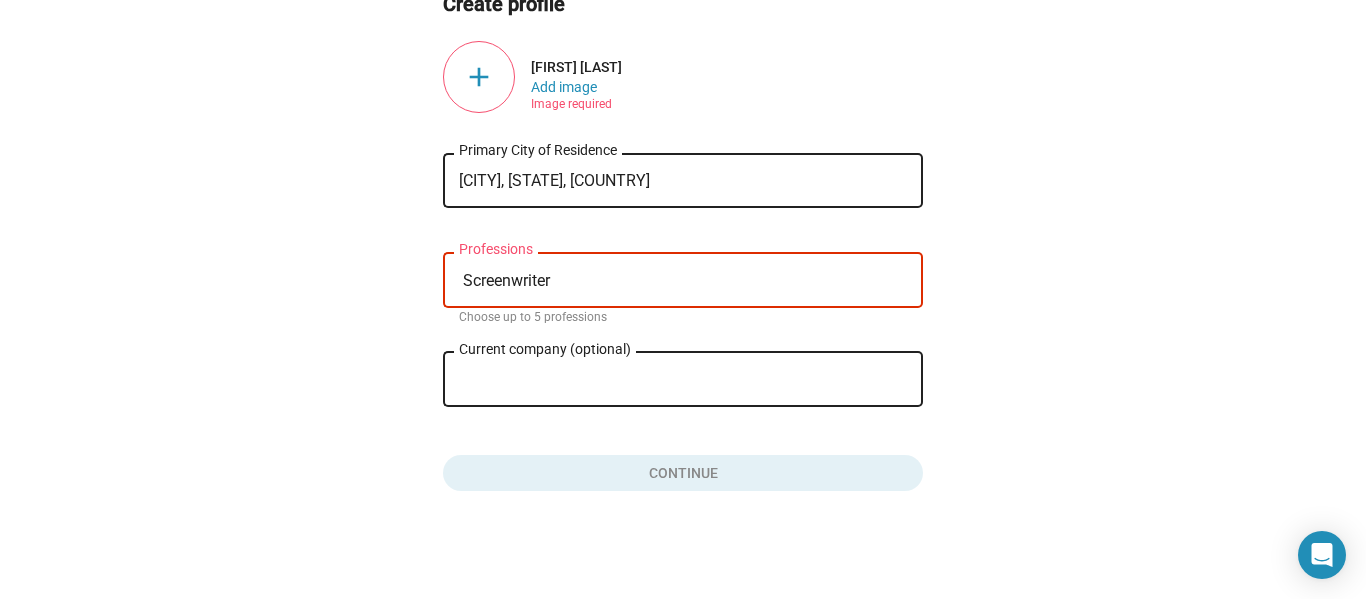 click on "Screenwriter" at bounding box center (687, 281) 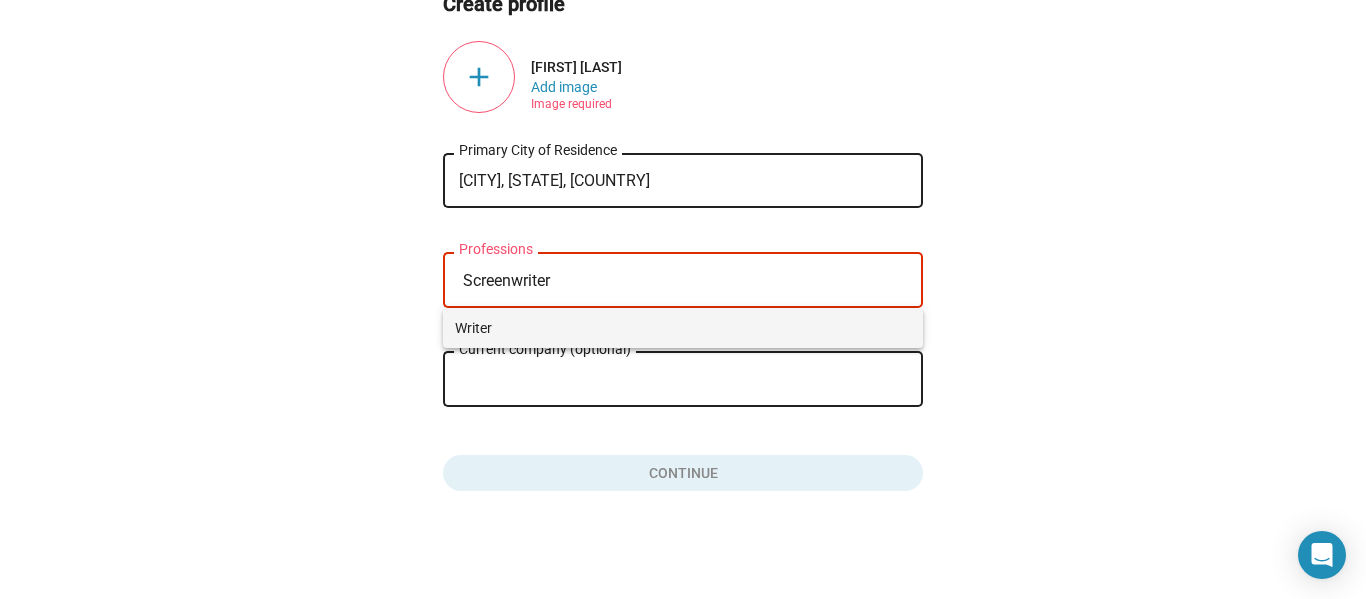click on "Writer" at bounding box center (683, 328) 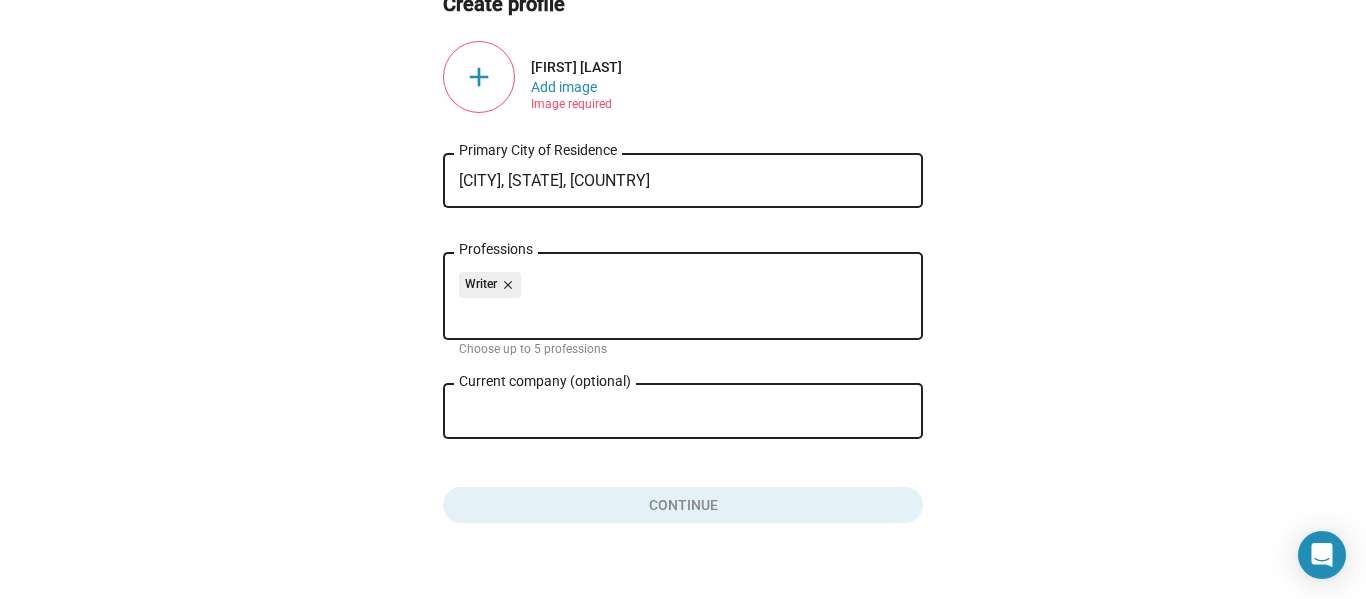 click on "add" 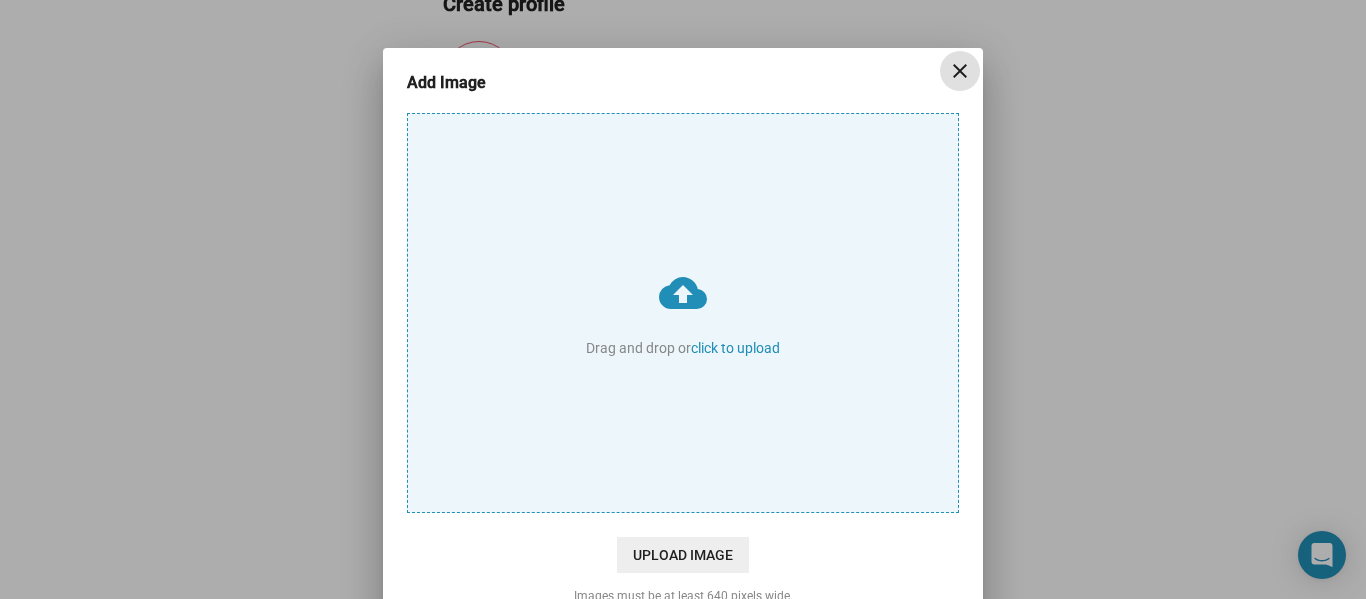 click on "cloud_upload Drag and drop or  click to upload" at bounding box center [683, 313] 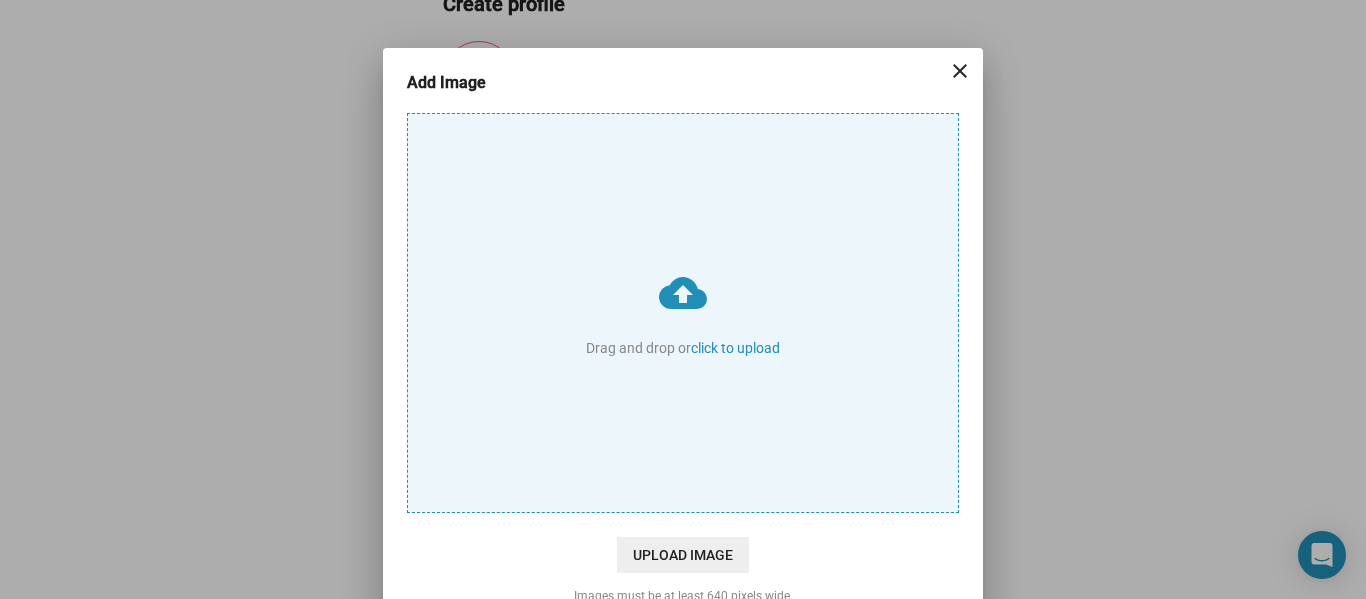 type on "C:\fakepath\Screenshot 2025-07-02 9.10.59 PM.png" 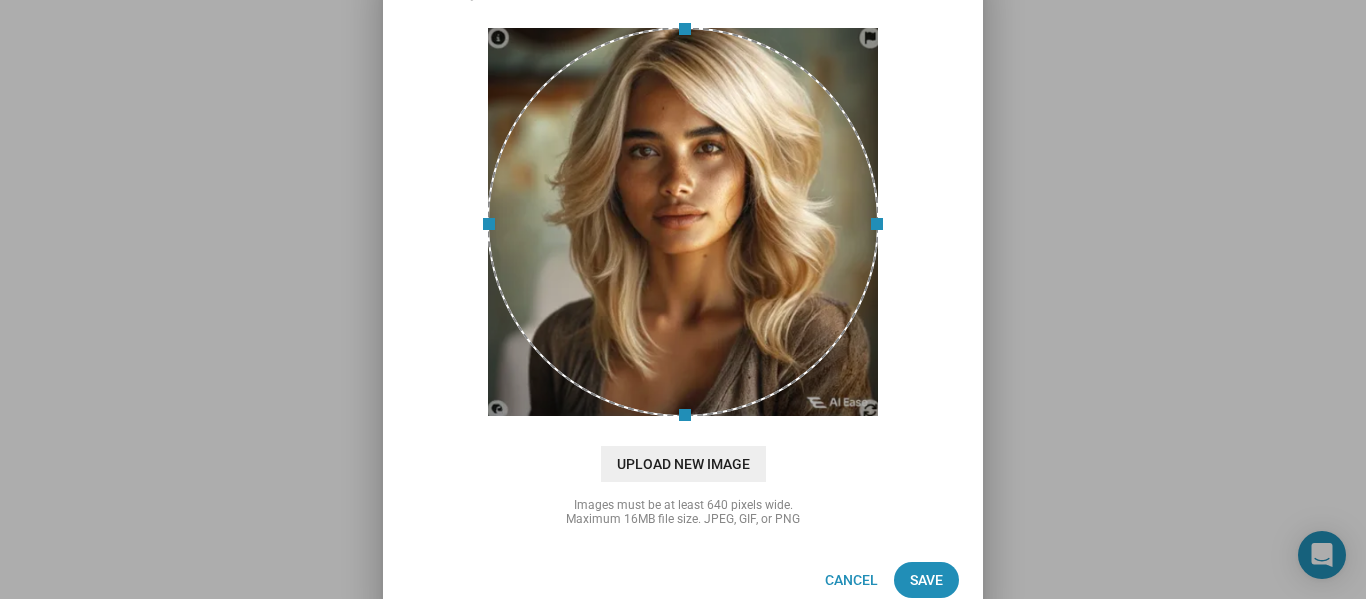scroll, scrollTop: 114, scrollLeft: 0, axis: vertical 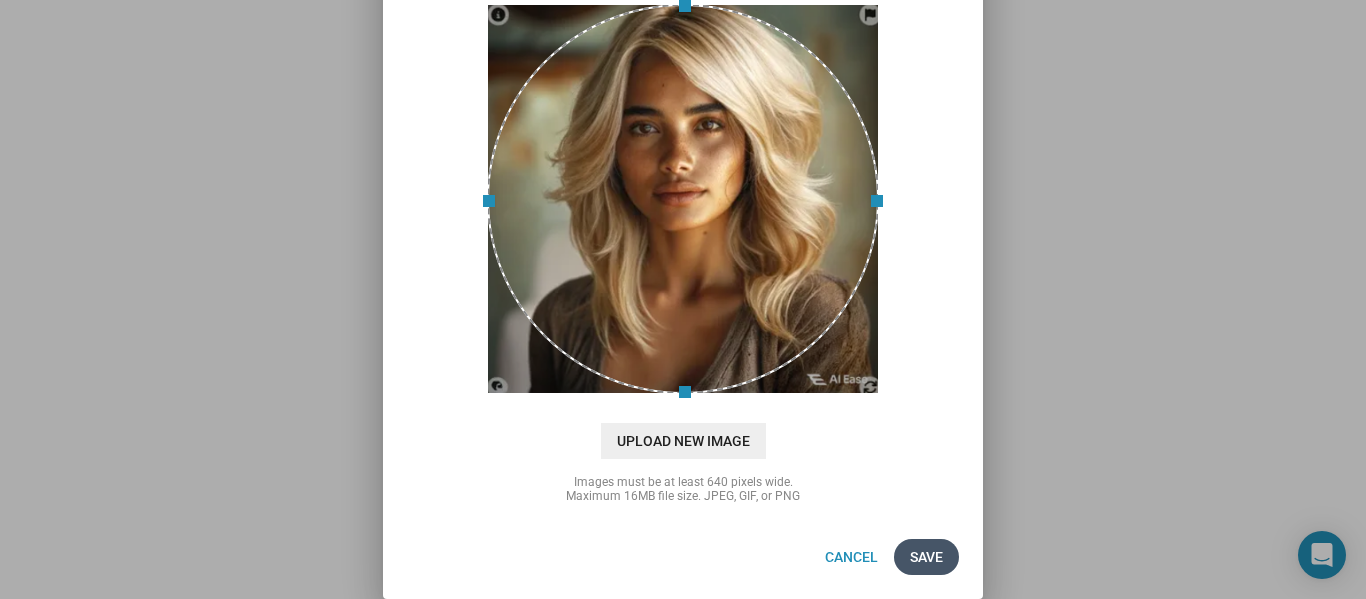 click on "Save" 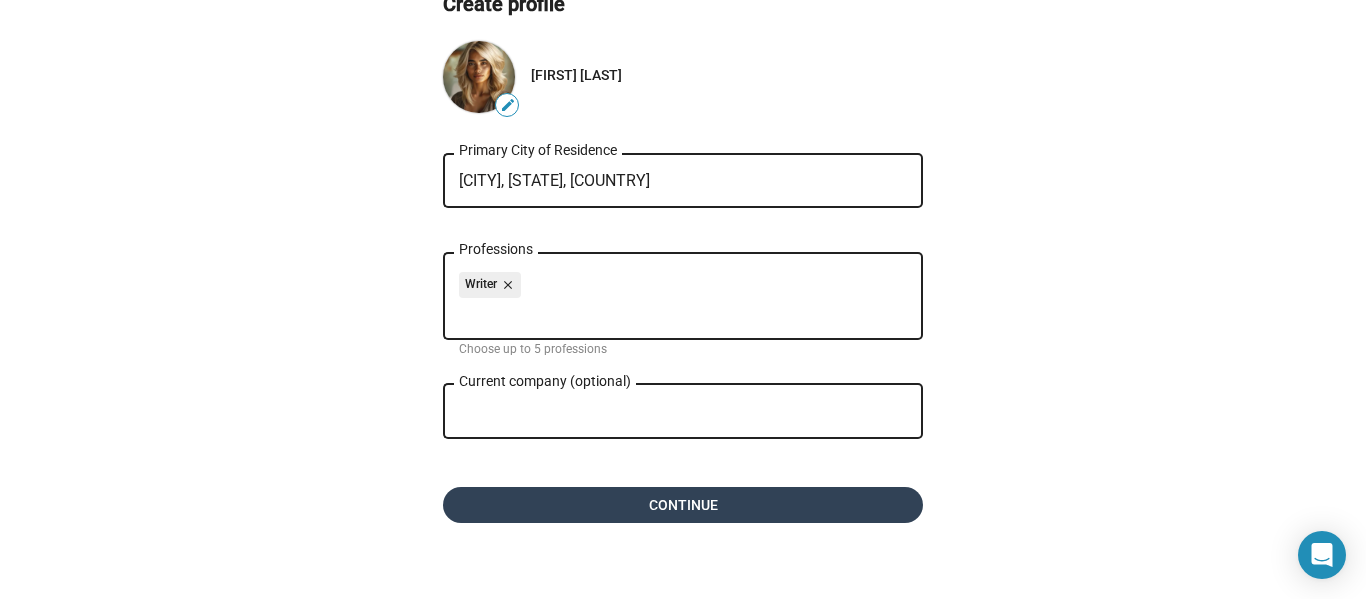 click on "Continue" 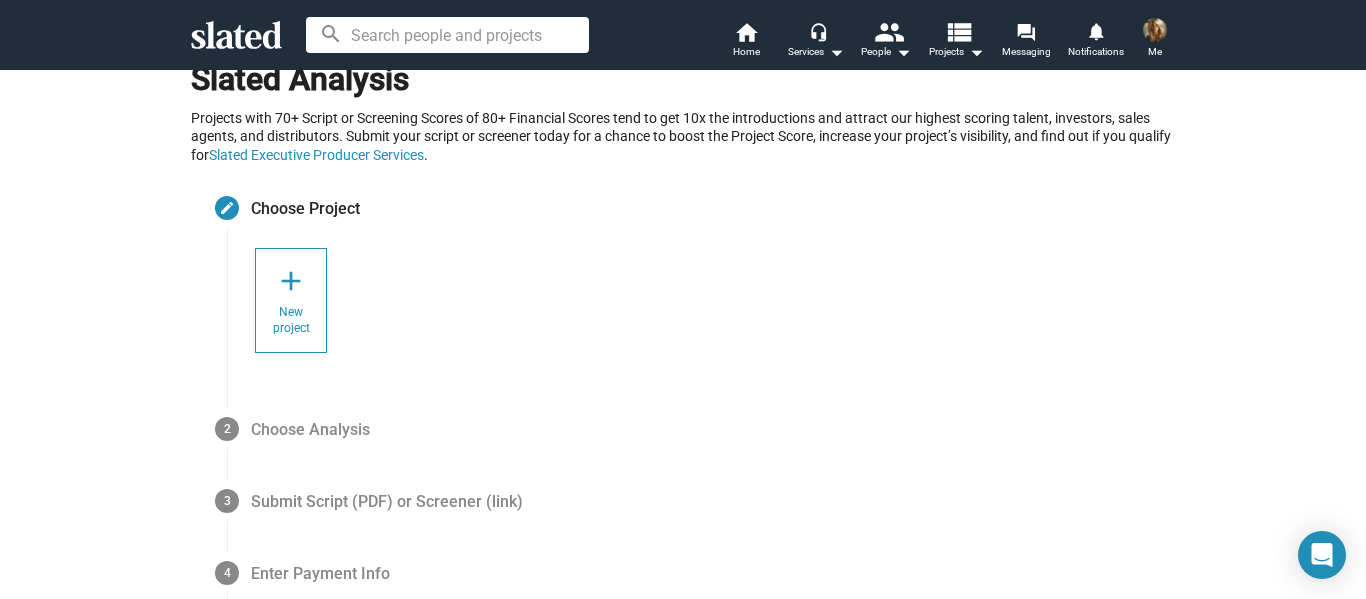 scroll, scrollTop: 40, scrollLeft: 0, axis: vertical 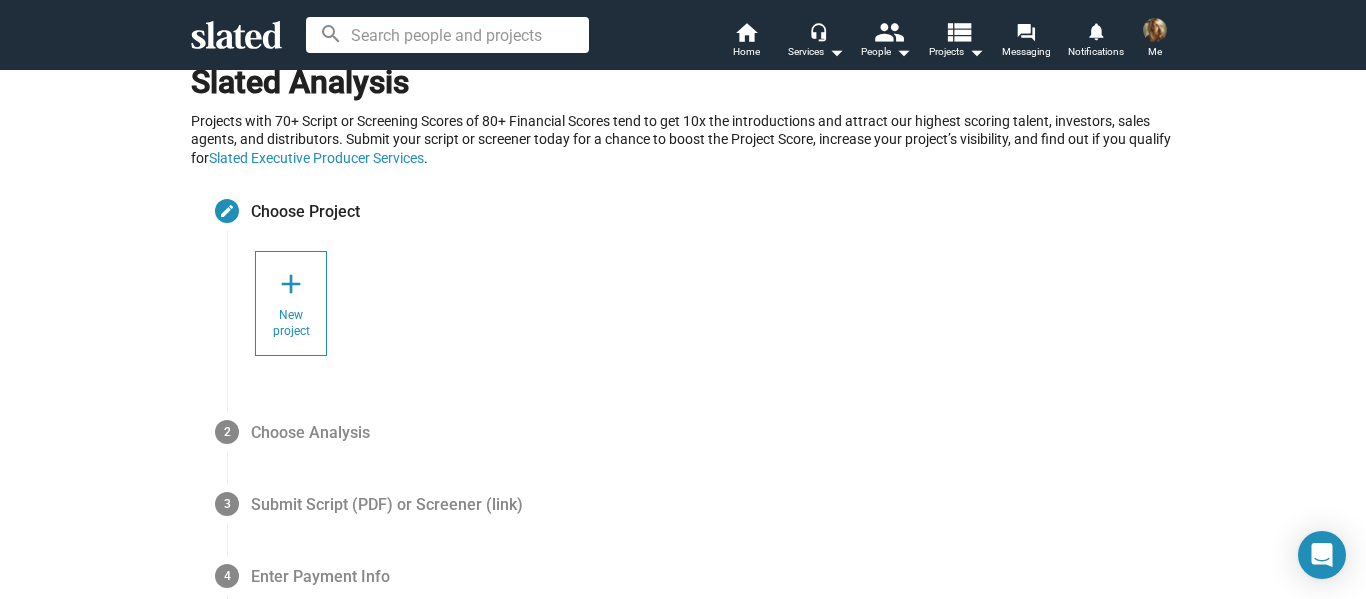 click on "add" at bounding box center (291, 284) 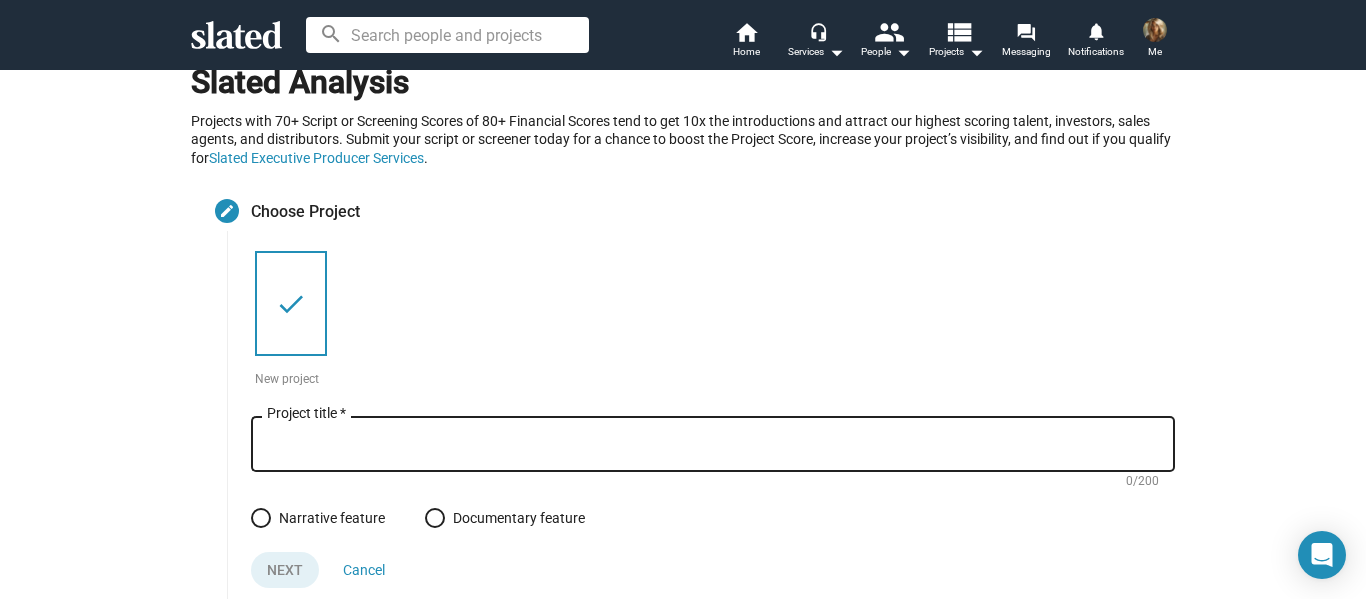 click on "Project title *" at bounding box center [713, 445] 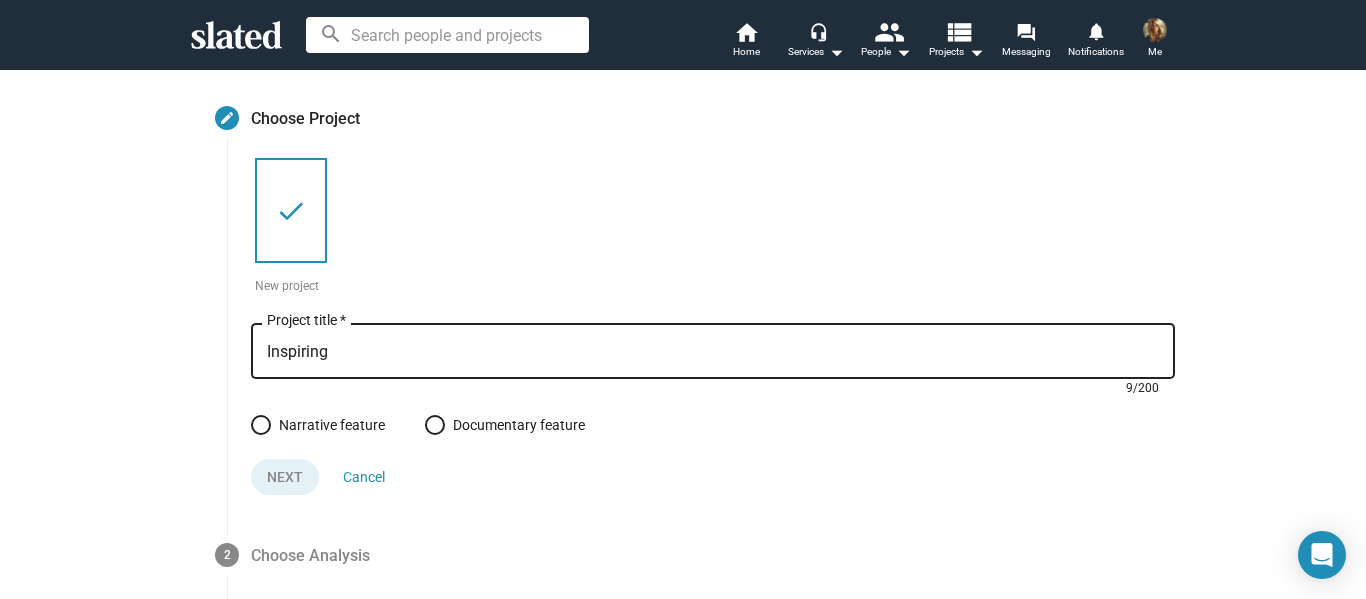 scroll, scrollTop: 134, scrollLeft: 0, axis: vertical 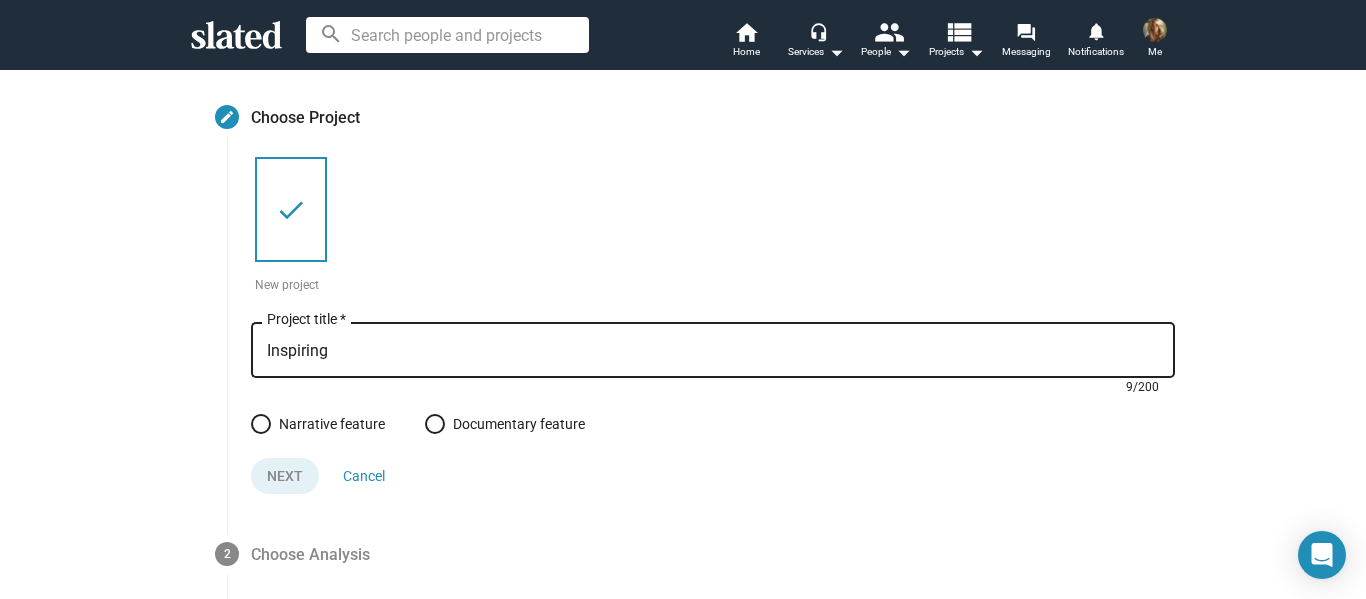 type on "Inspiring" 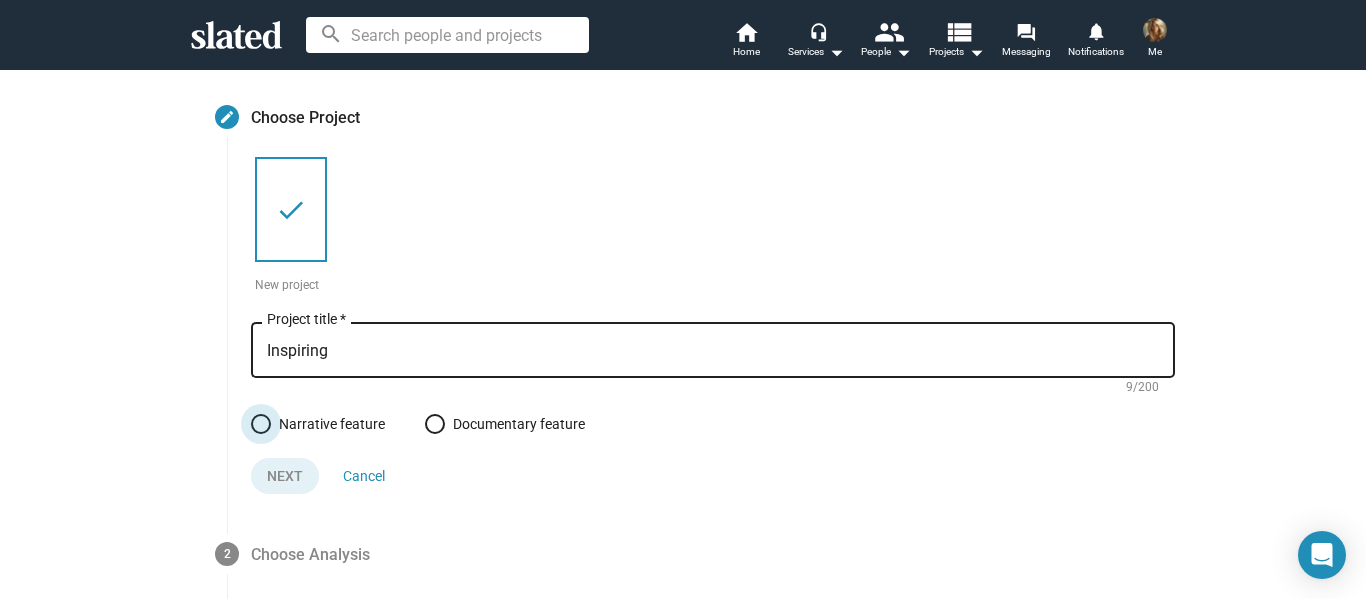 click at bounding box center (261, 424) 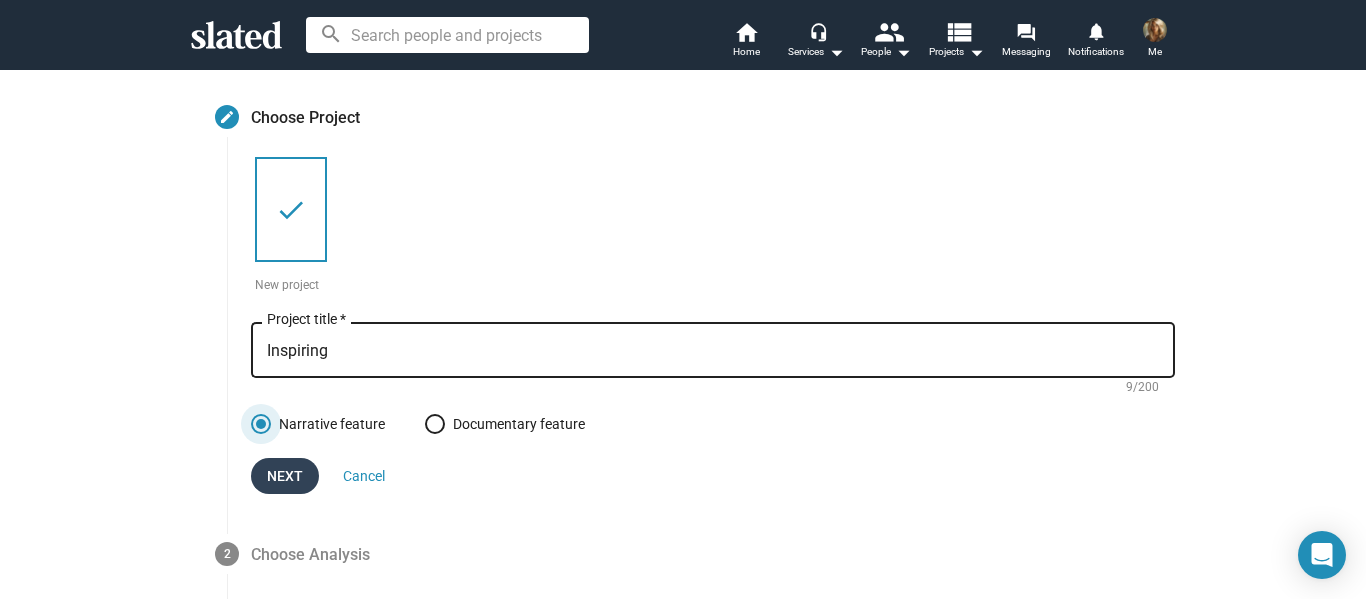 click on "Next" at bounding box center [285, 476] 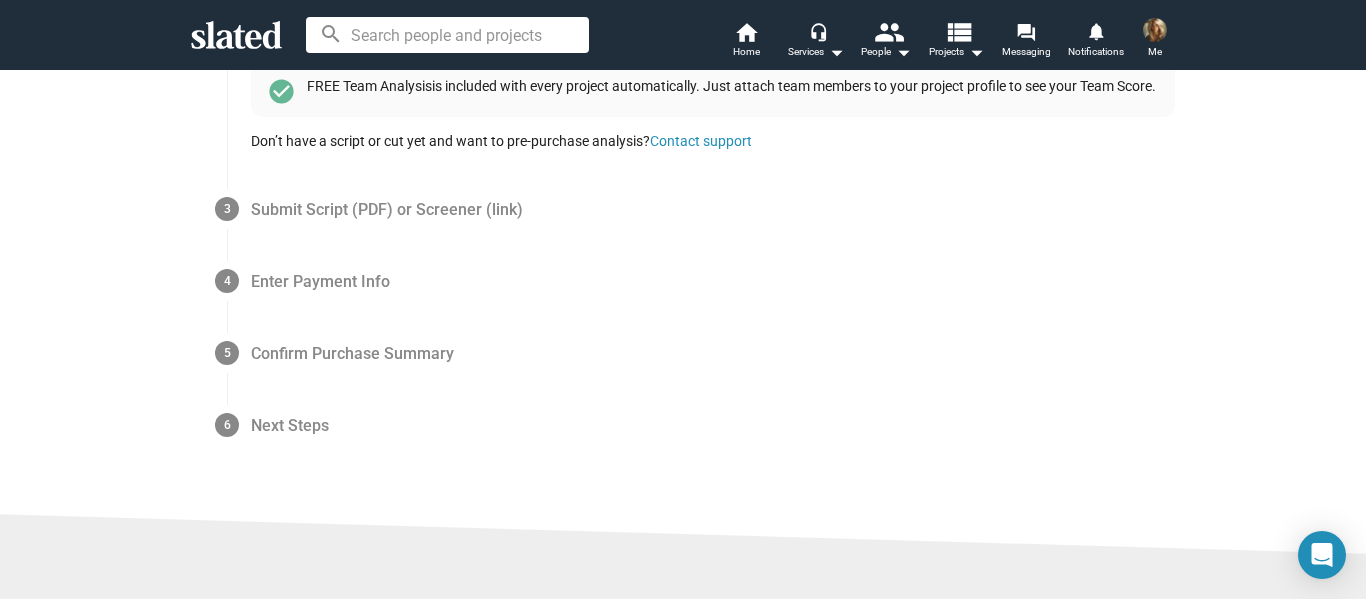 scroll, scrollTop: 949, scrollLeft: 0, axis: vertical 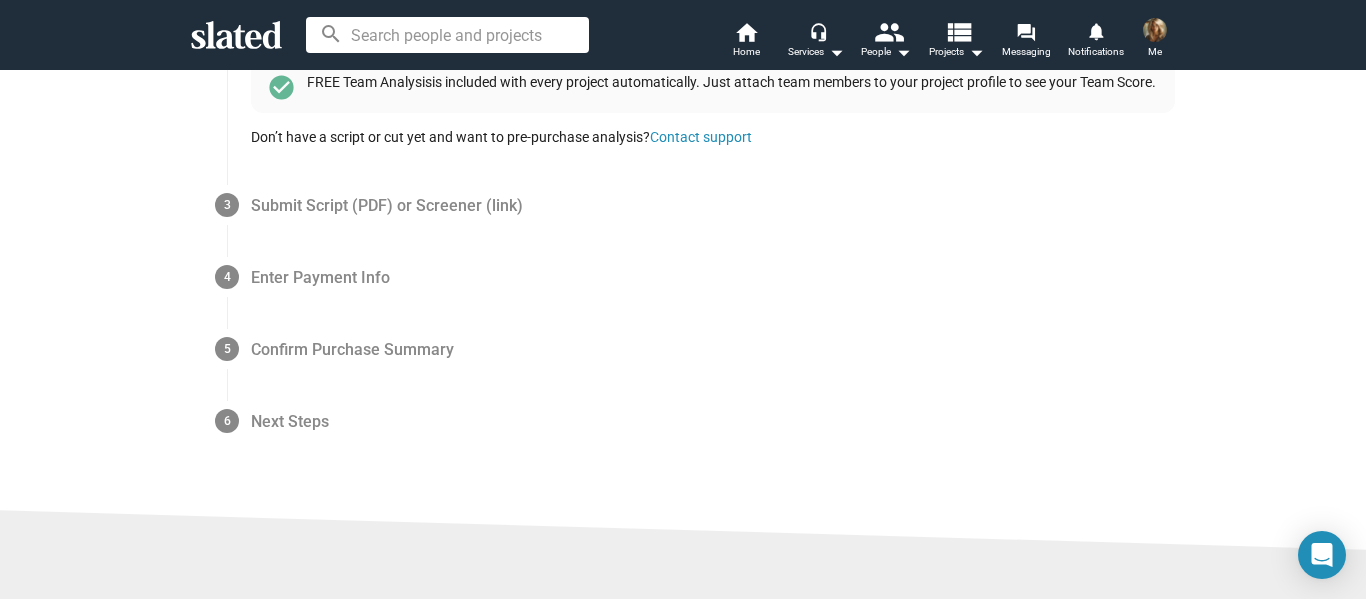 click on "3" at bounding box center [227, 205] 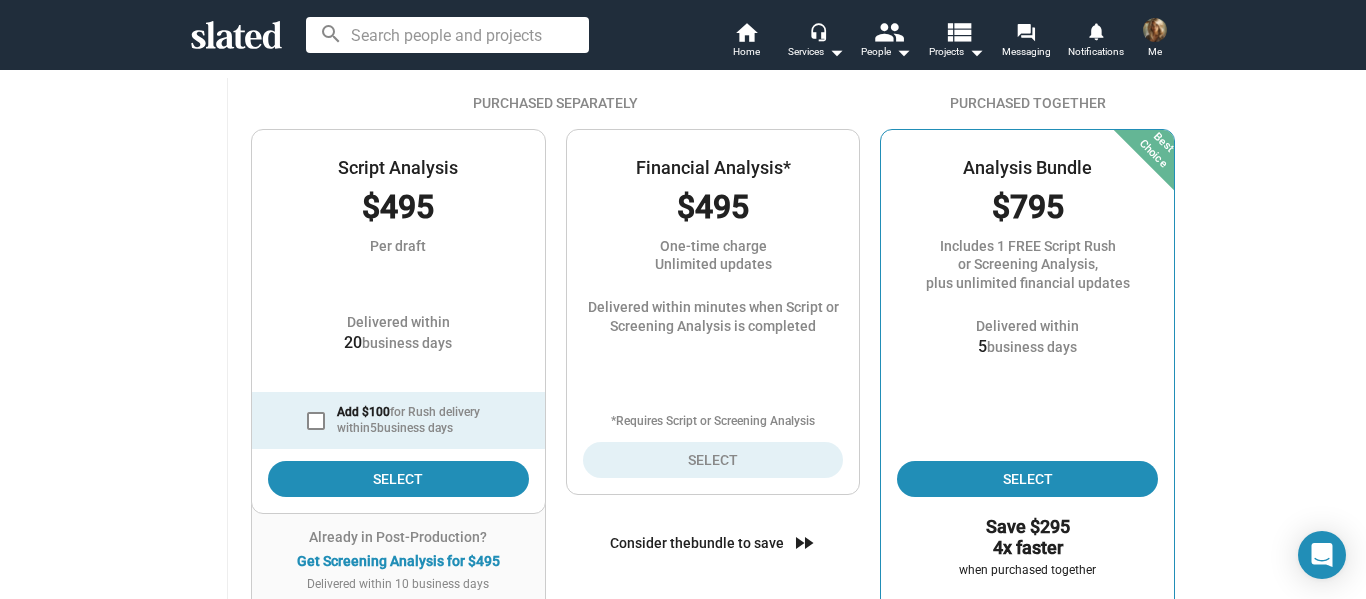 scroll, scrollTop: 270, scrollLeft: 0, axis: vertical 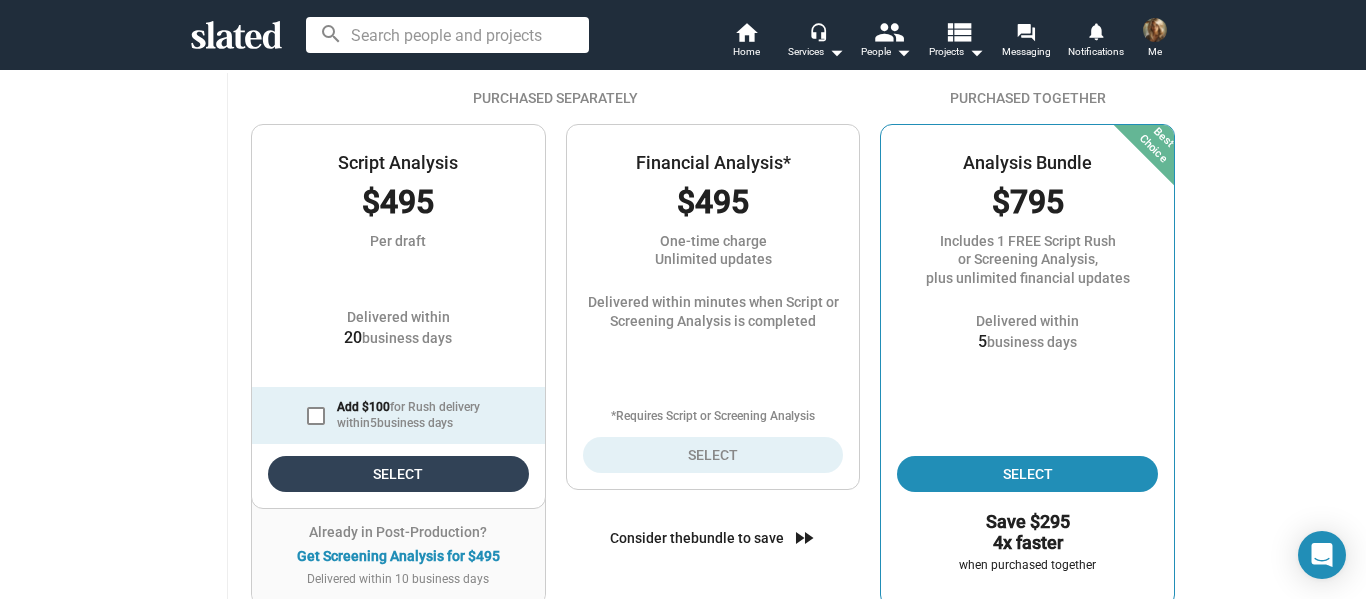 click on "Select" at bounding box center [398, 474] 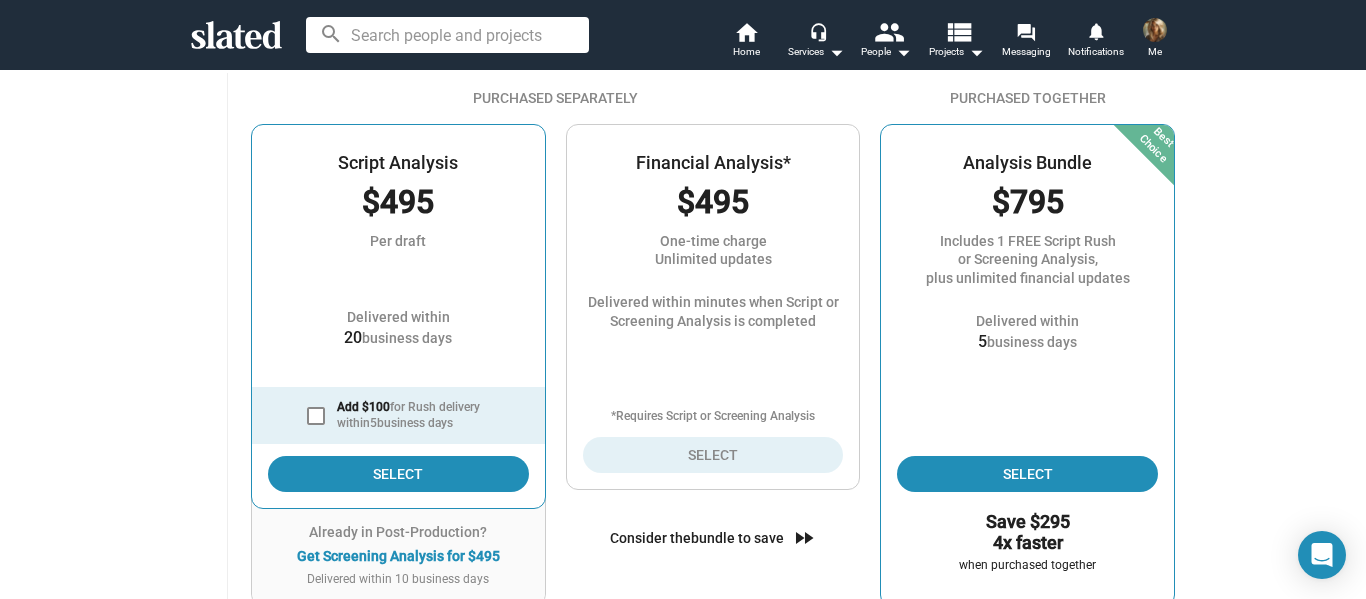 scroll, scrollTop: 290, scrollLeft: 0, axis: vertical 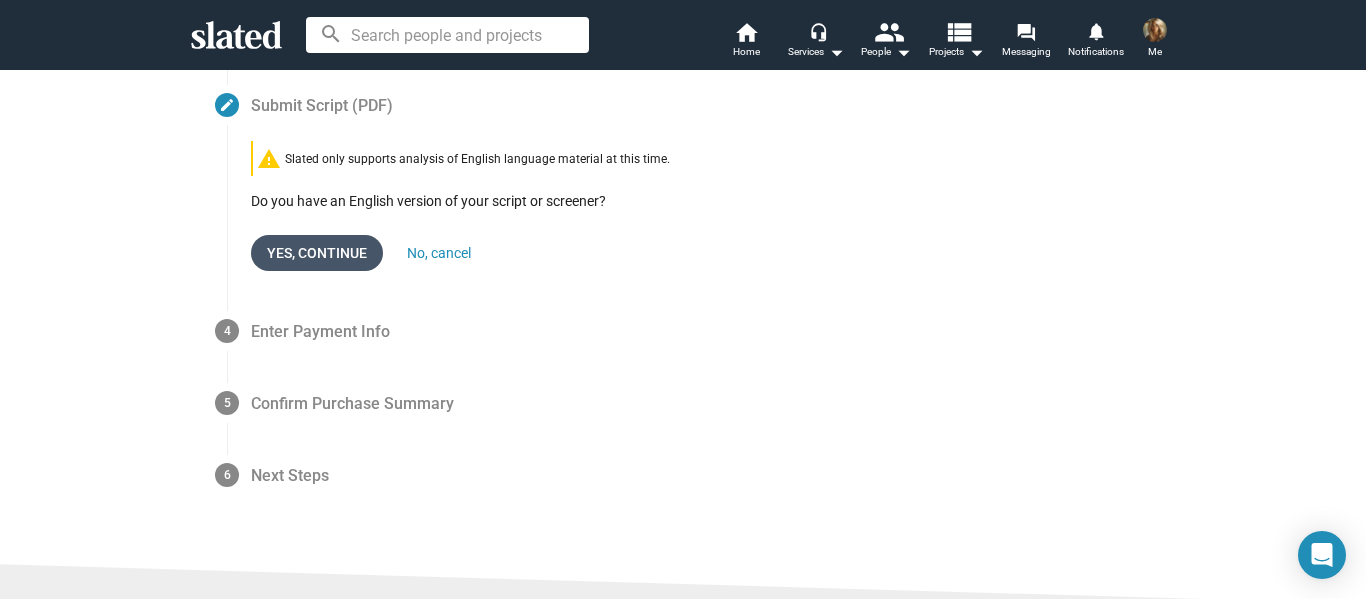 click on "Yes, Continue" at bounding box center (317, 253) 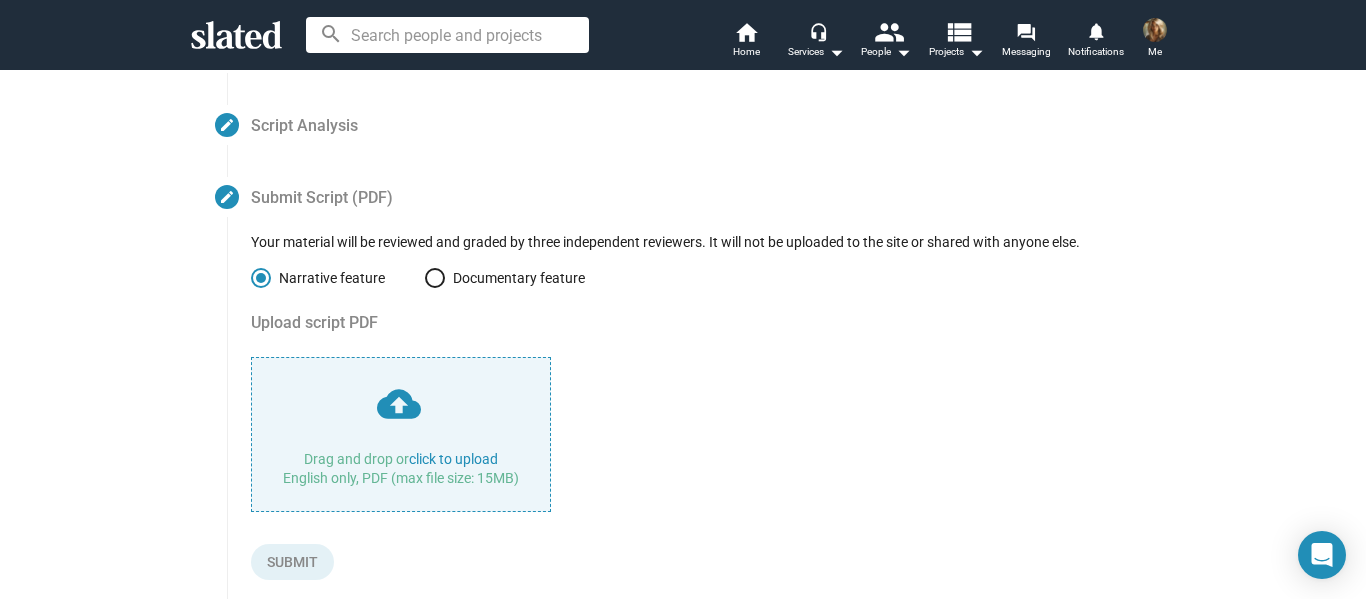 scroll, scrollTop: 192, scrollLeft: 0, axis: vertical 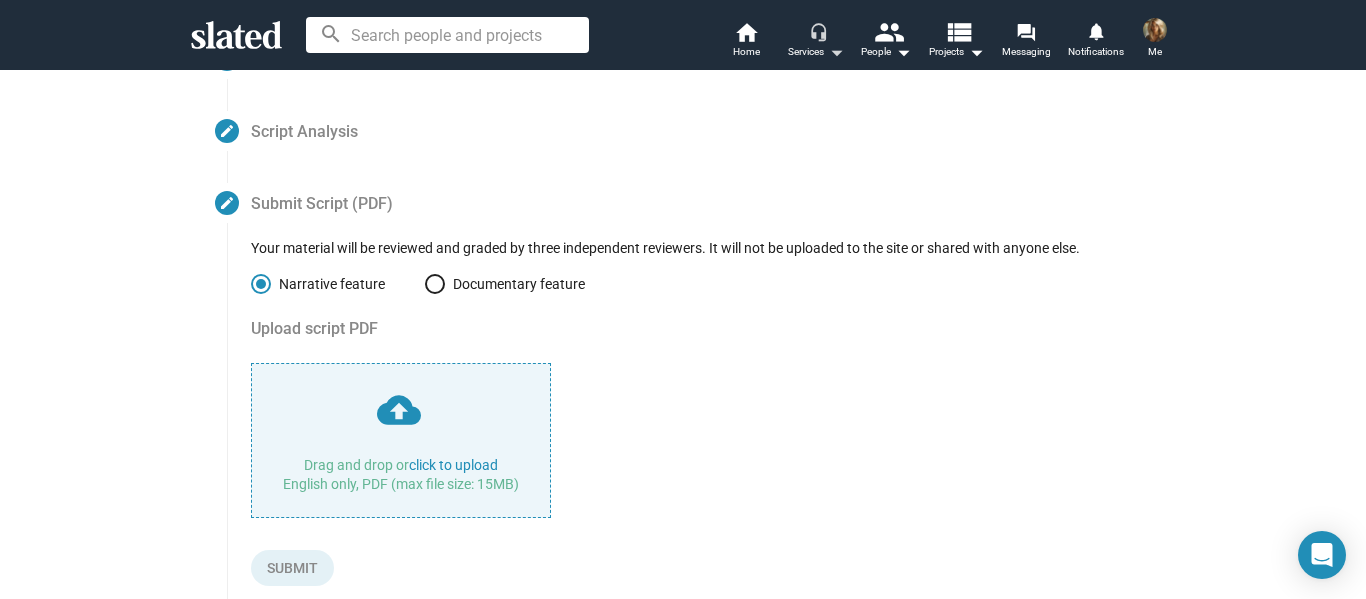click on "Services  arrow_drop_down" at bounding box center (816, 52) 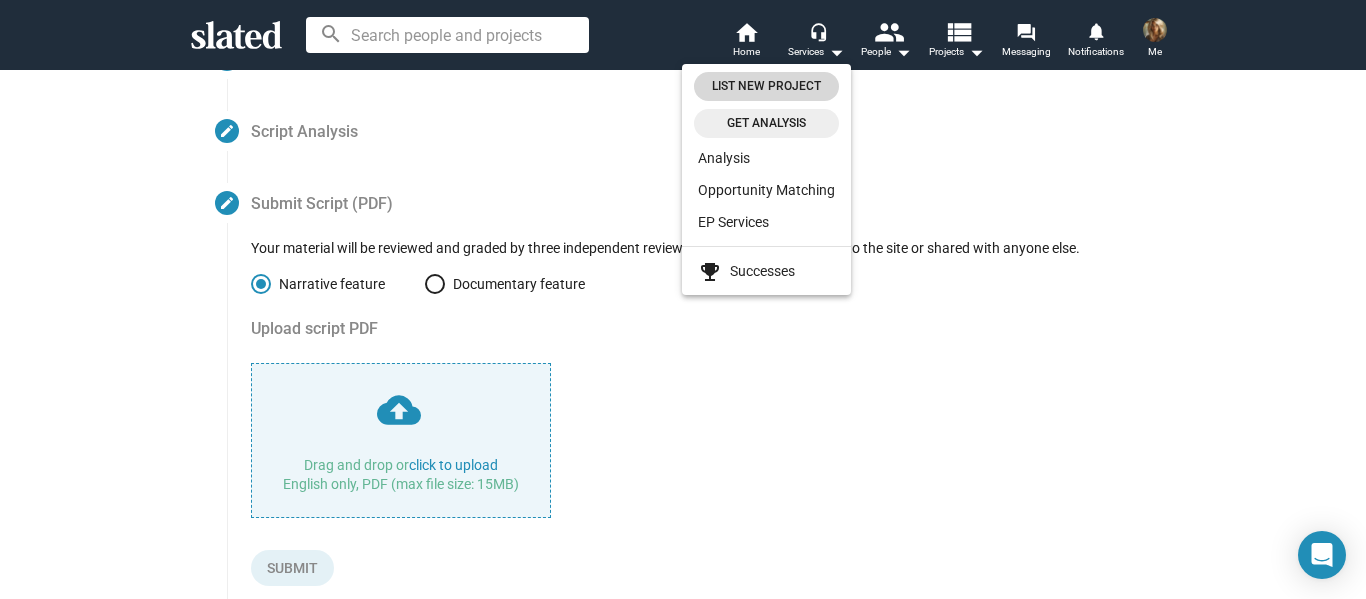 click on "List New Project" at bounding box center [766, 86] 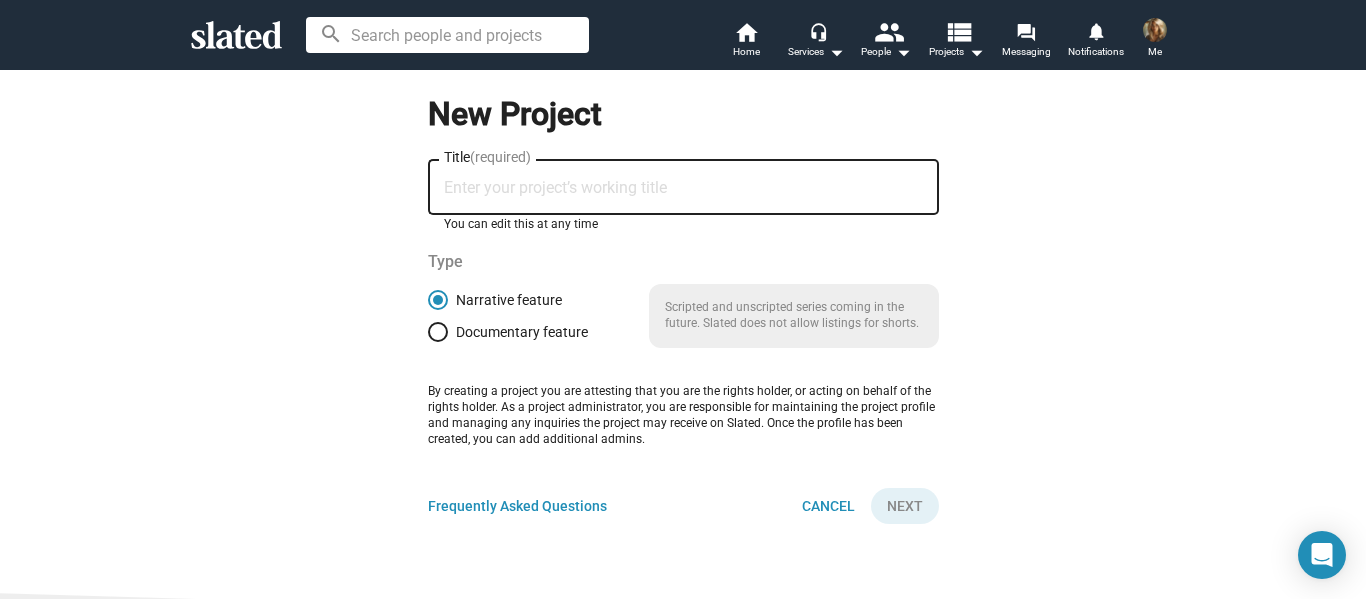 click on "Title  (required)" at bounding box center [683, 188] 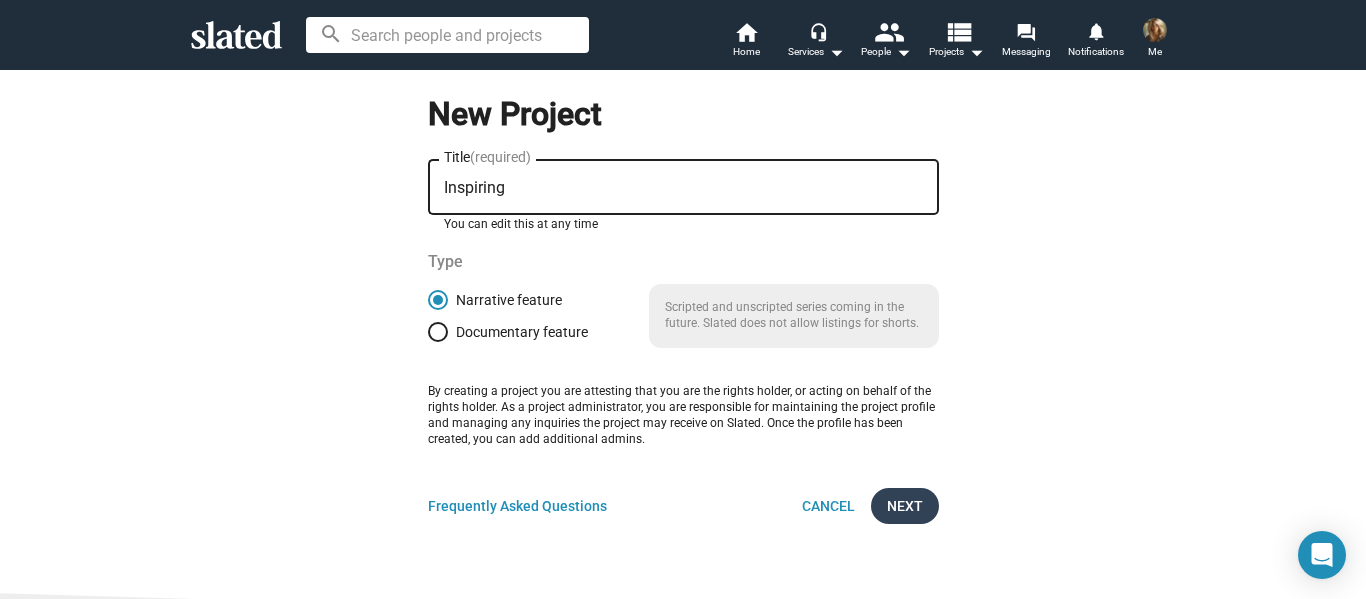 type on "Inspiring" 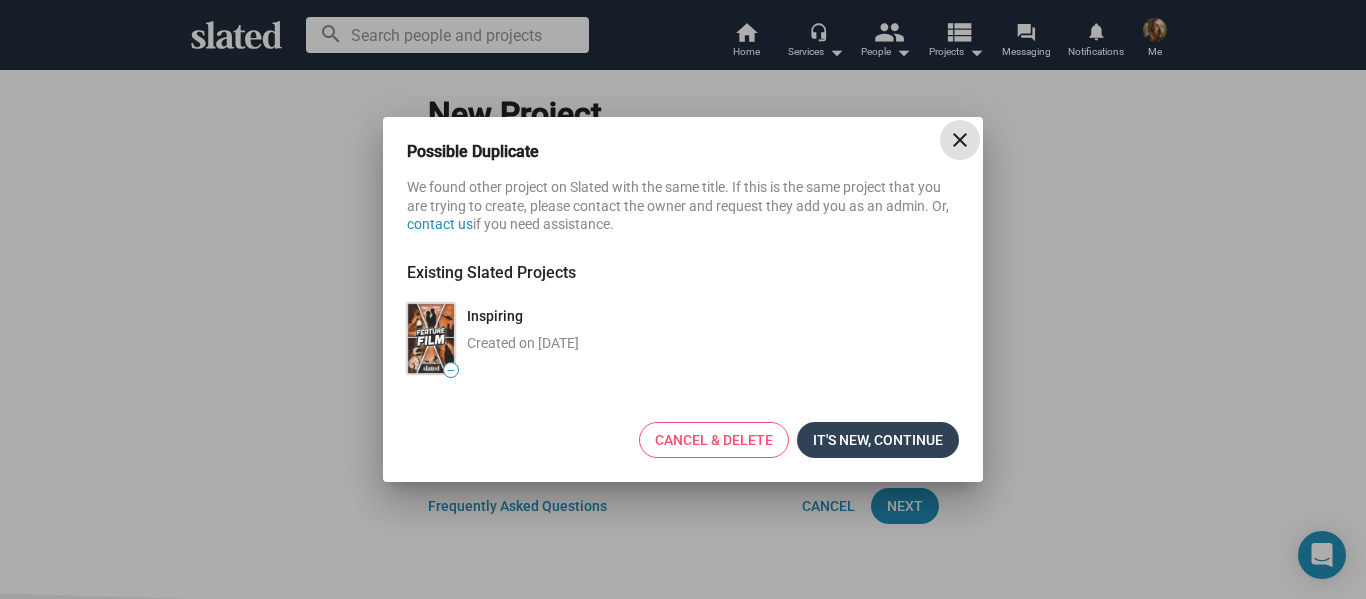 click on "It's new, continue" at bounding box center (878, 440) 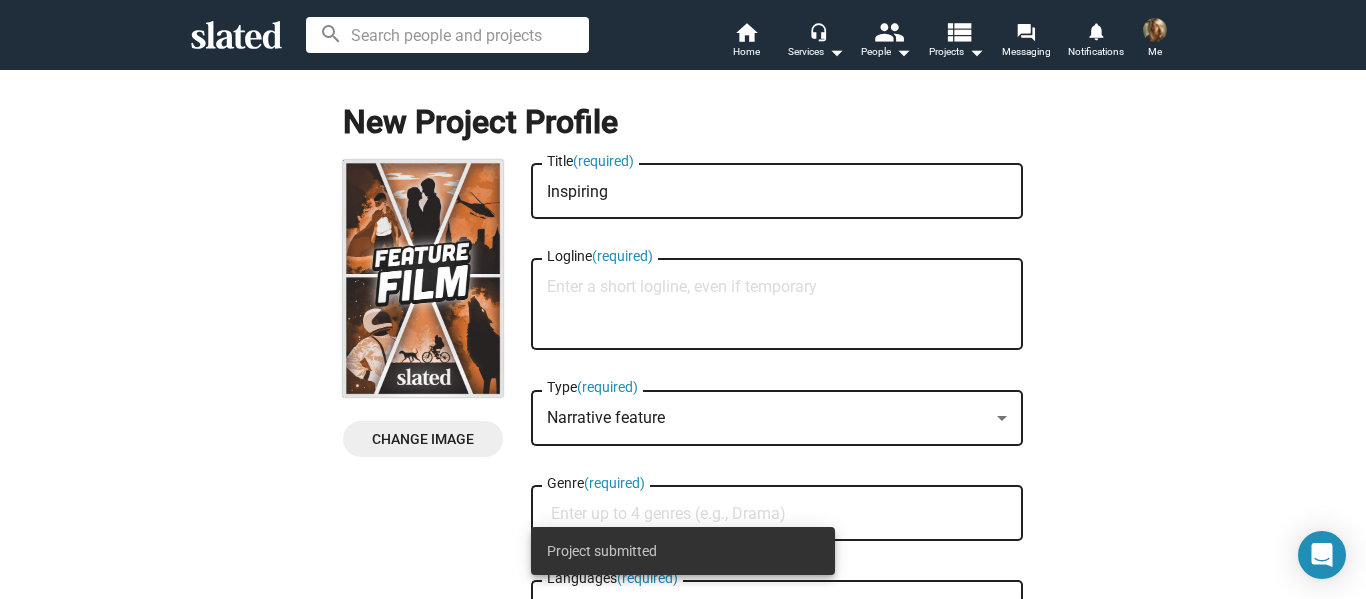 click on "Logline  (required)" at bounding box center (777, 305) 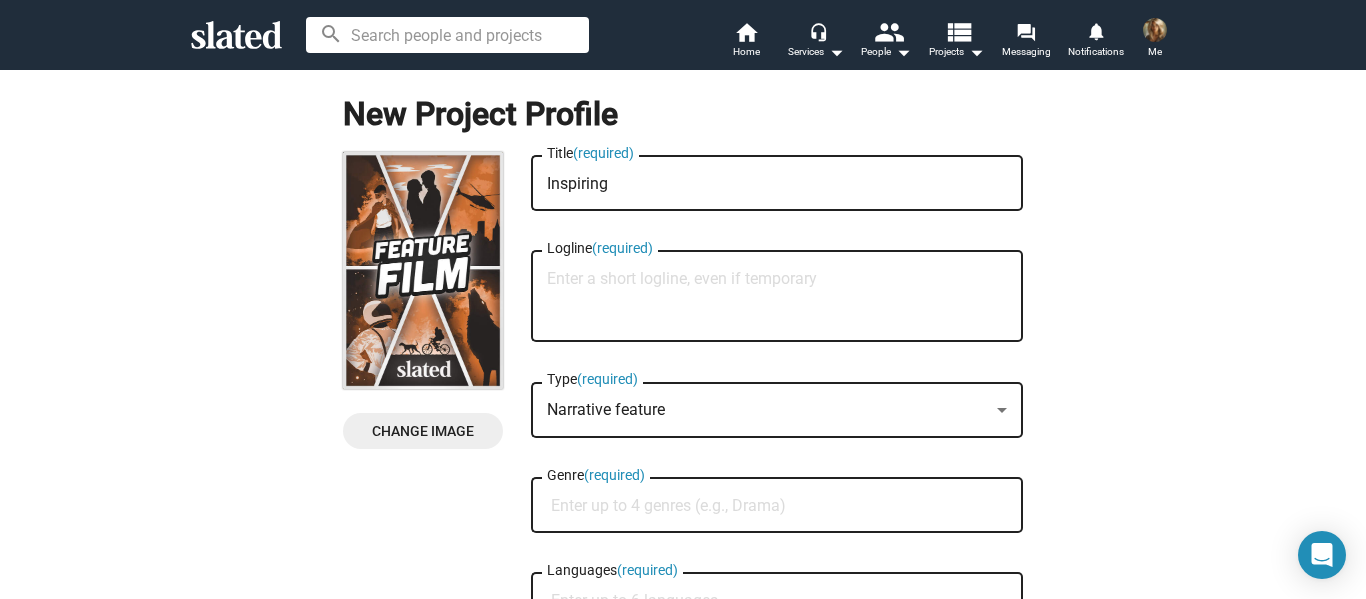 scroll, scrollTop: 0, scrollLeft: 0, axis: both 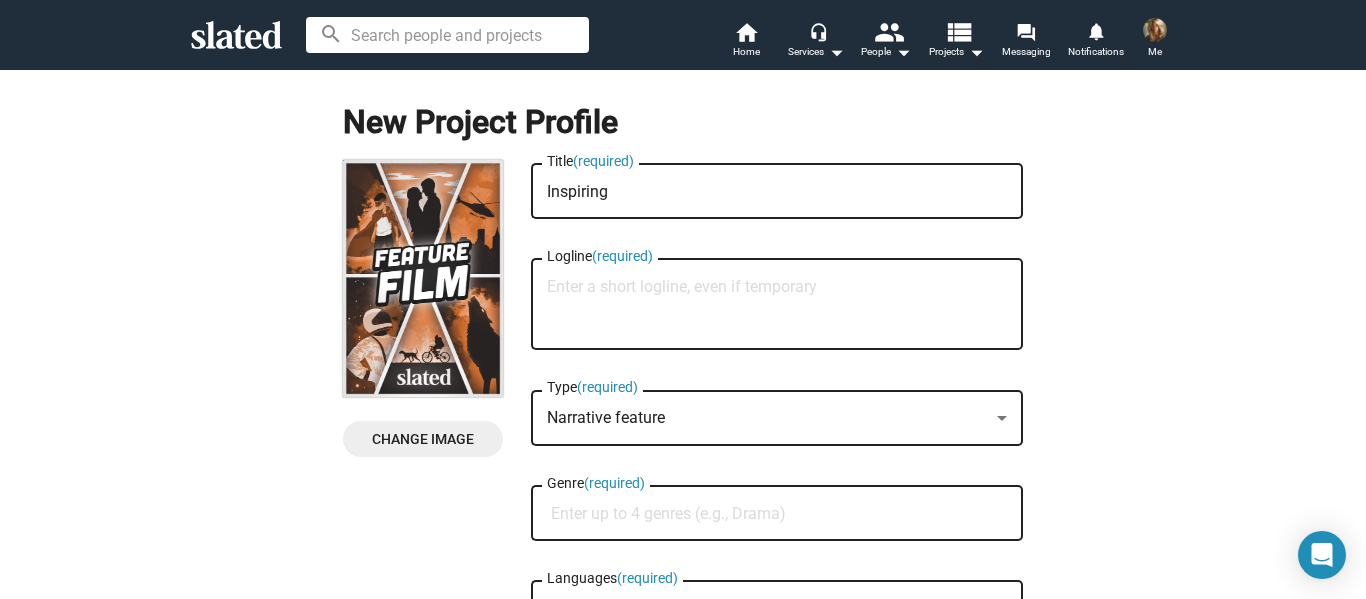click on "Change Image" 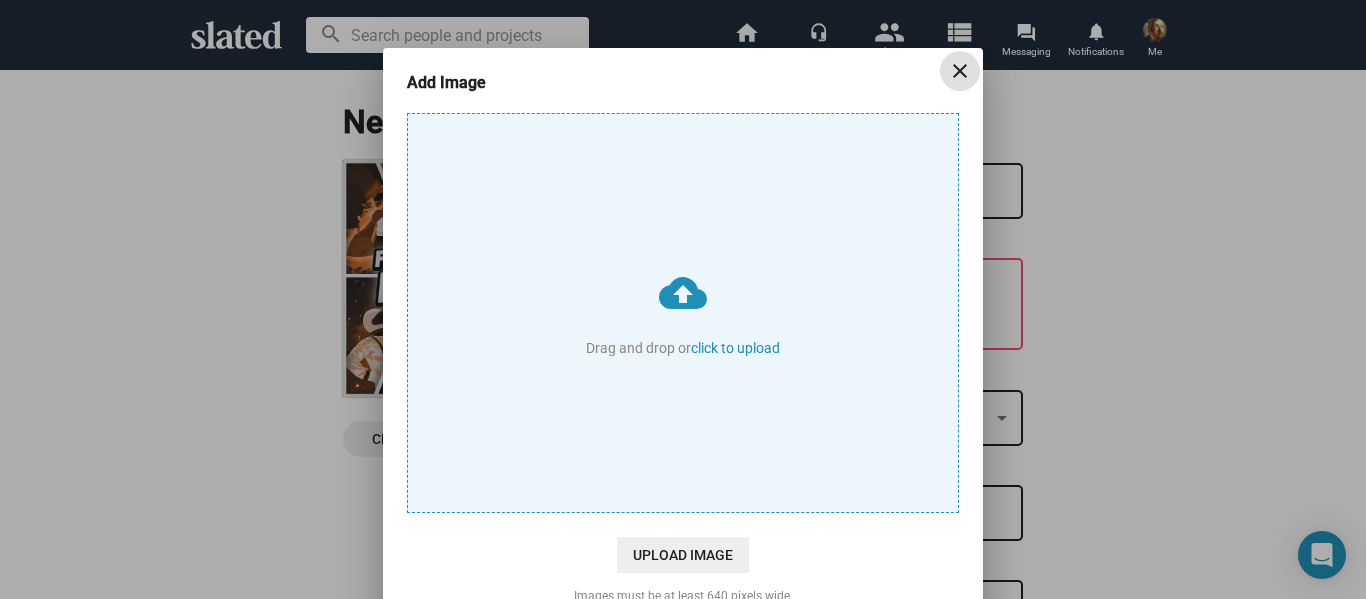 click on "close" at bounding box center [960, 71] 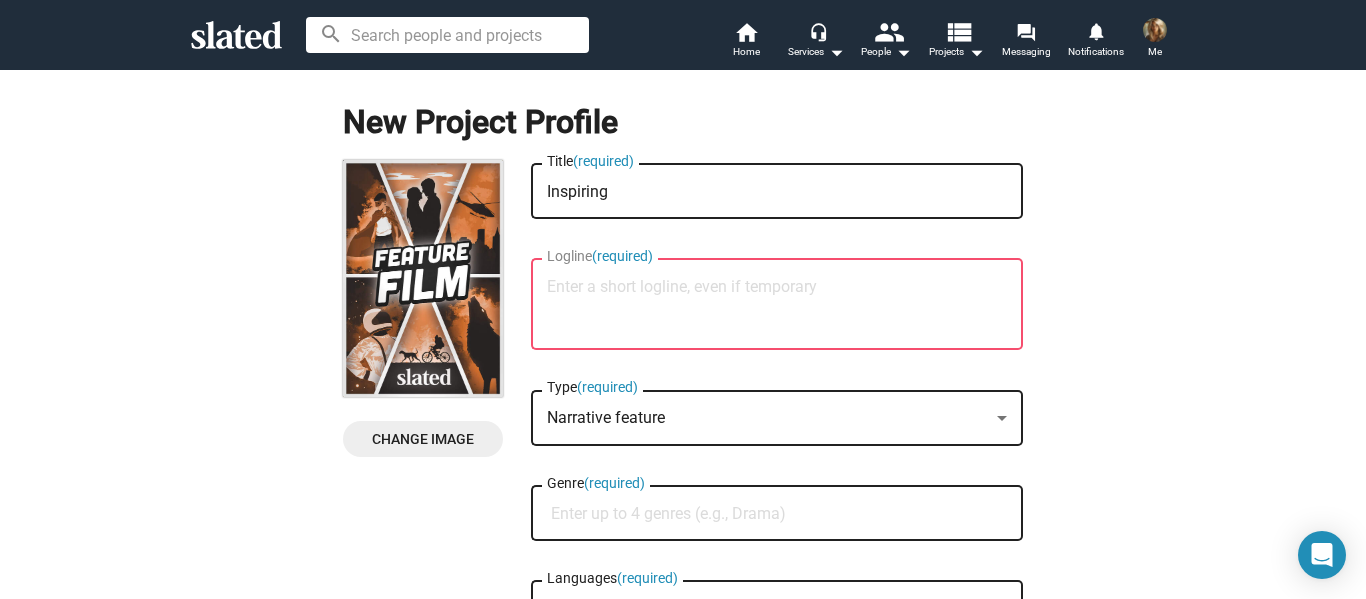 click on "Logline  (required)" at bounding box center (777, 305) 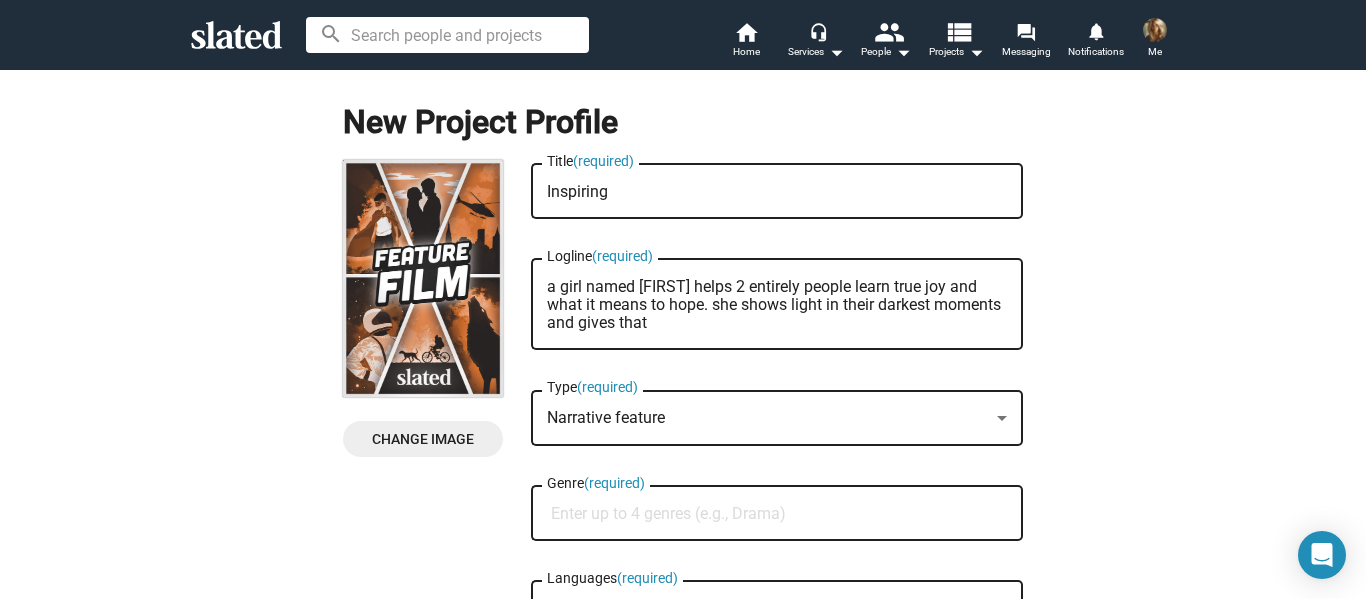 click on "a girl named [FIRST] helps 2 entirely people learn true joy and what it means to hope. she shows light in their darkest moments and gives that" at bounding box center [777, 305] 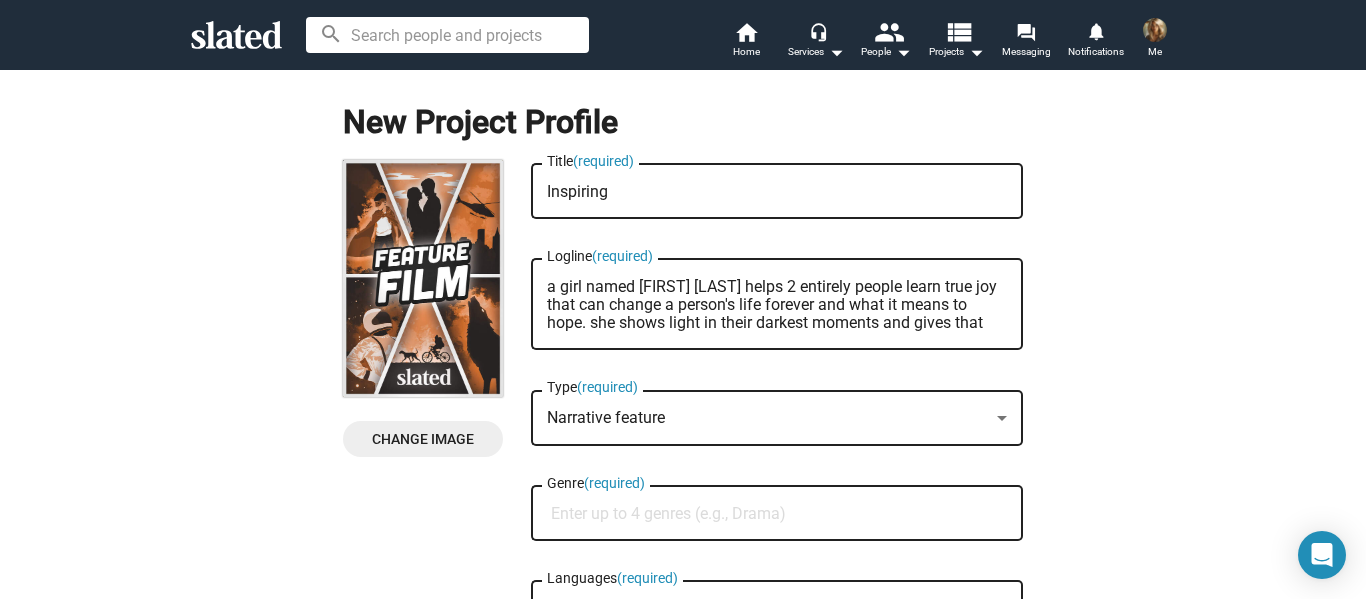 click on "a girl named [FIRST] [LAST] helps 2 entirely people learn true joy that can change a person's life forever and what it means to hope. she shows light in their darkest moments and gives that" at bounding box center (777, 305) 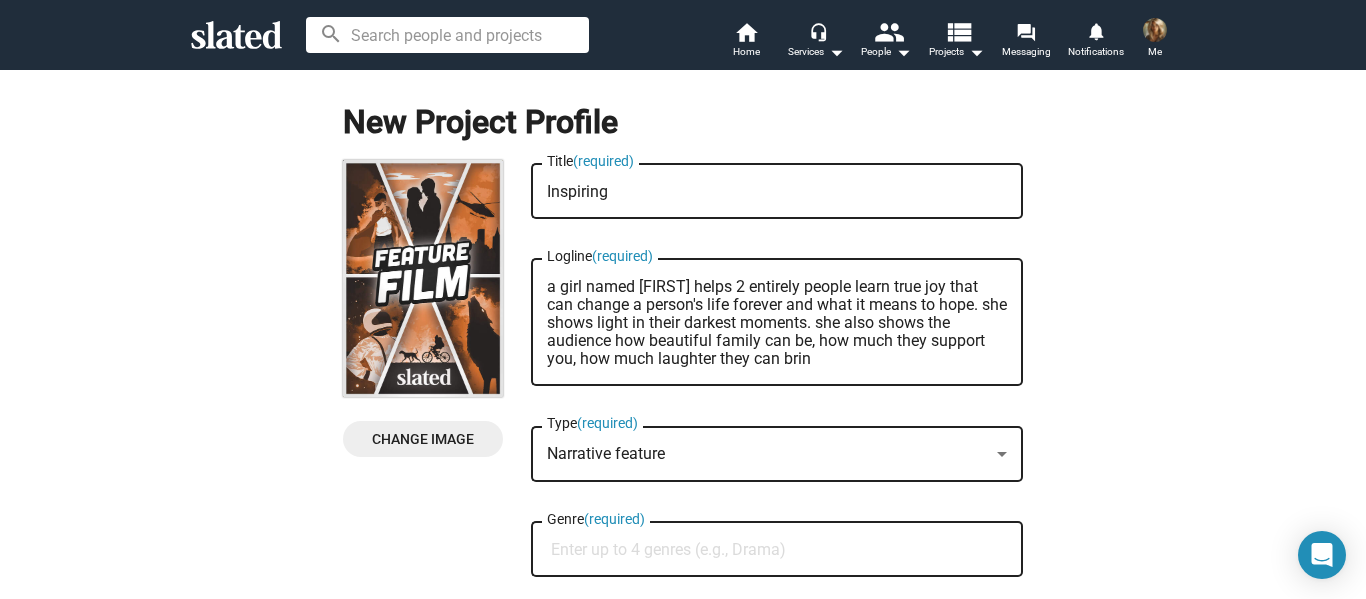 drag, startPoint x: 820, startPoint y: 338, endPoint x: 574, endPoint y: 362, distance: 247.16795 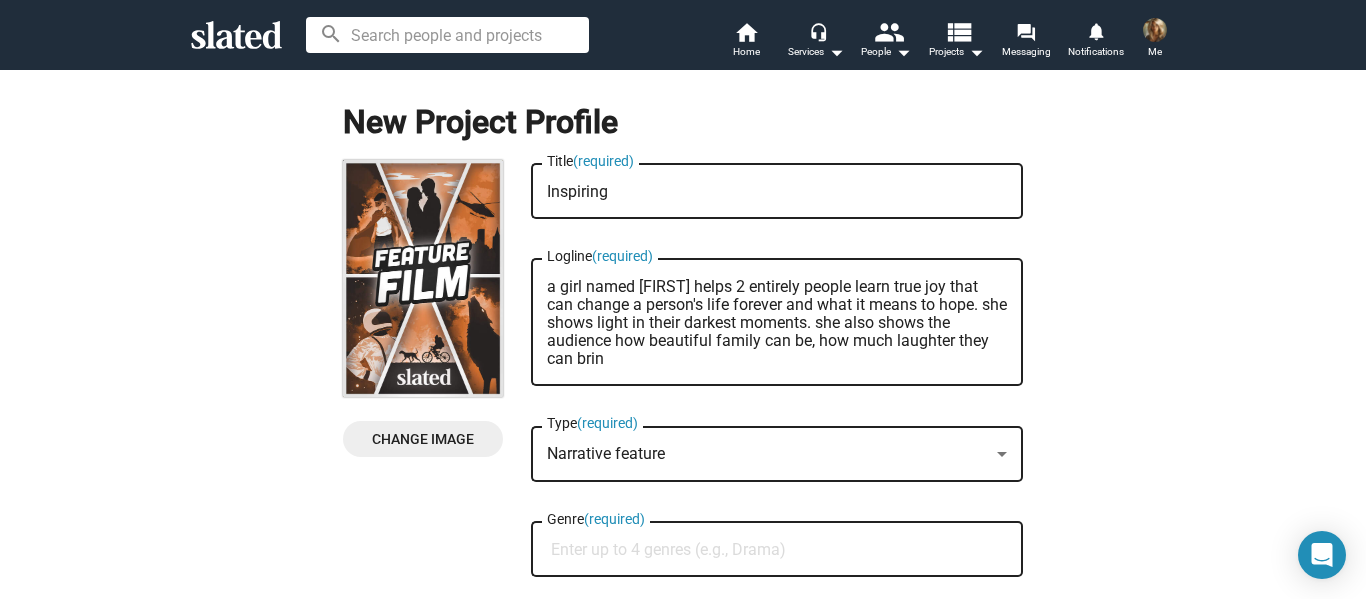 click on "a girl named [FIRST] helps 2 entirely people learn true joy that can change a person's life forever and what it means to hope. she shows light in their darkest moments. she also shows the audience how beautiful family can be, how much laughter they can brin" at bounding box center (777, 323) 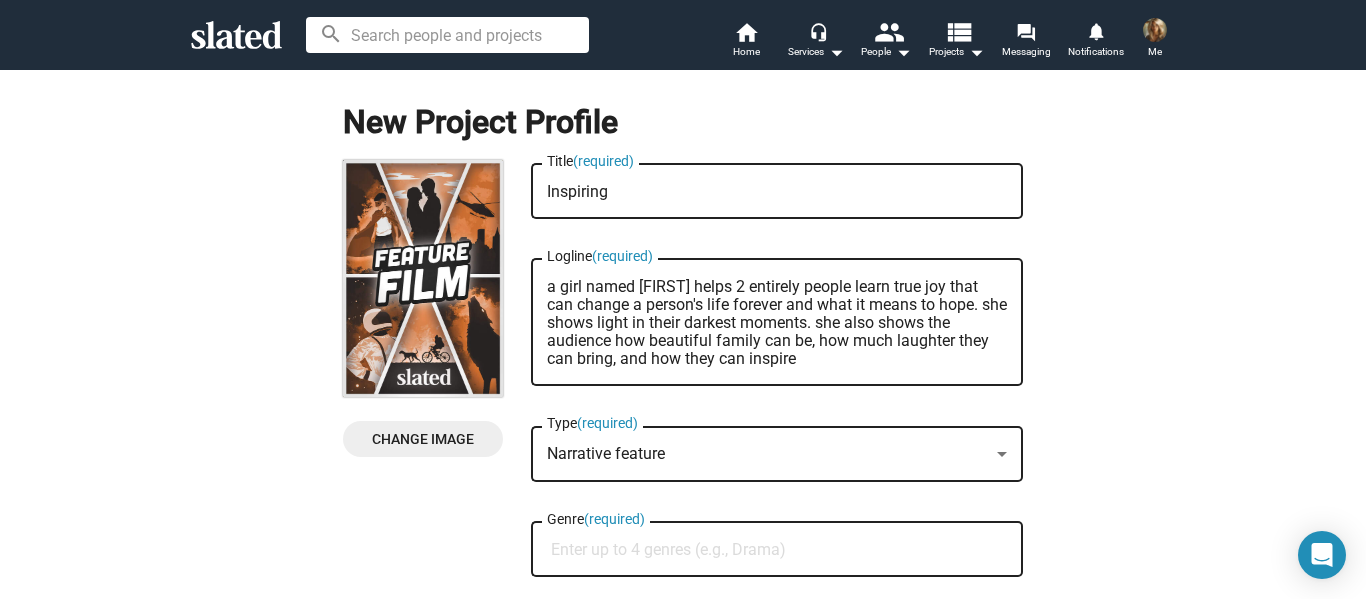 click on "a girl named [FIRST] helps 2 entirely people learn true joy that can change a person's life forever and what it means to hope. she shows light in their darkest moments. she also shows the audience how beautiful family can be, how much laughter they can bring, and how they can inspire" at bounding box center (777, 323) 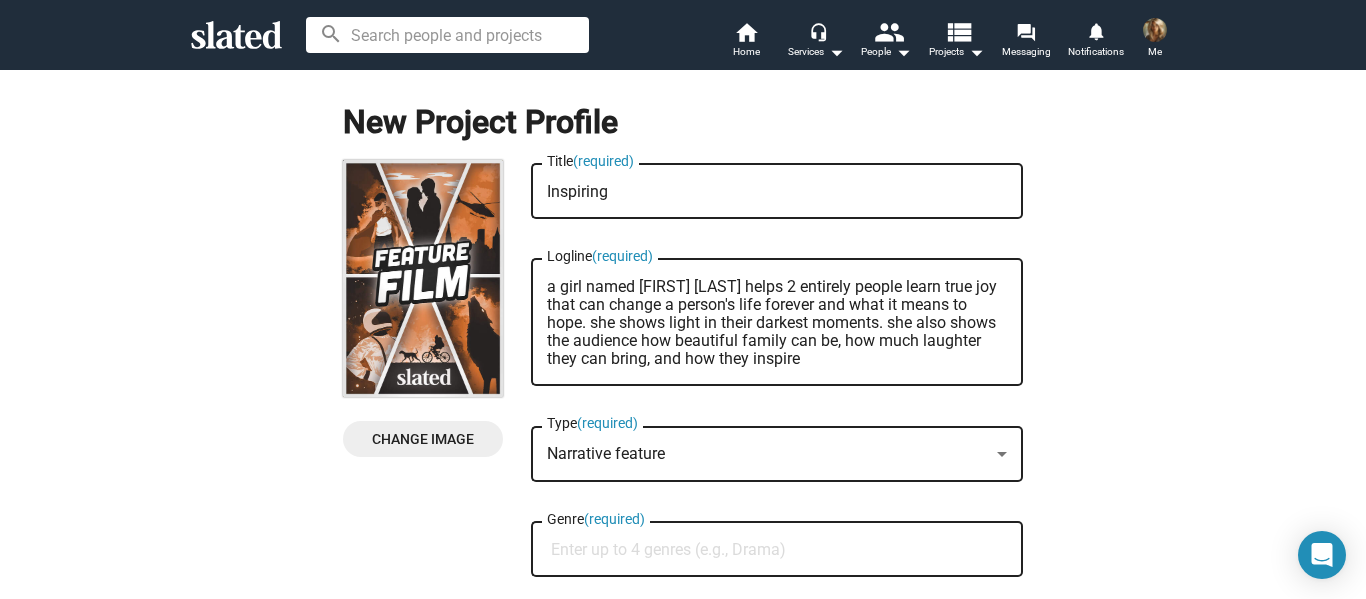 click on "a girl named [FIRST] [LAST] helps 2 entirely people learn true joy that can change a person's life forever and what it means to hope. she shows light in their darkest moments. she also shows the audience how beautiful family can be, how much laughter they can bring, and how they inspire" at bounding box center [777, 323] 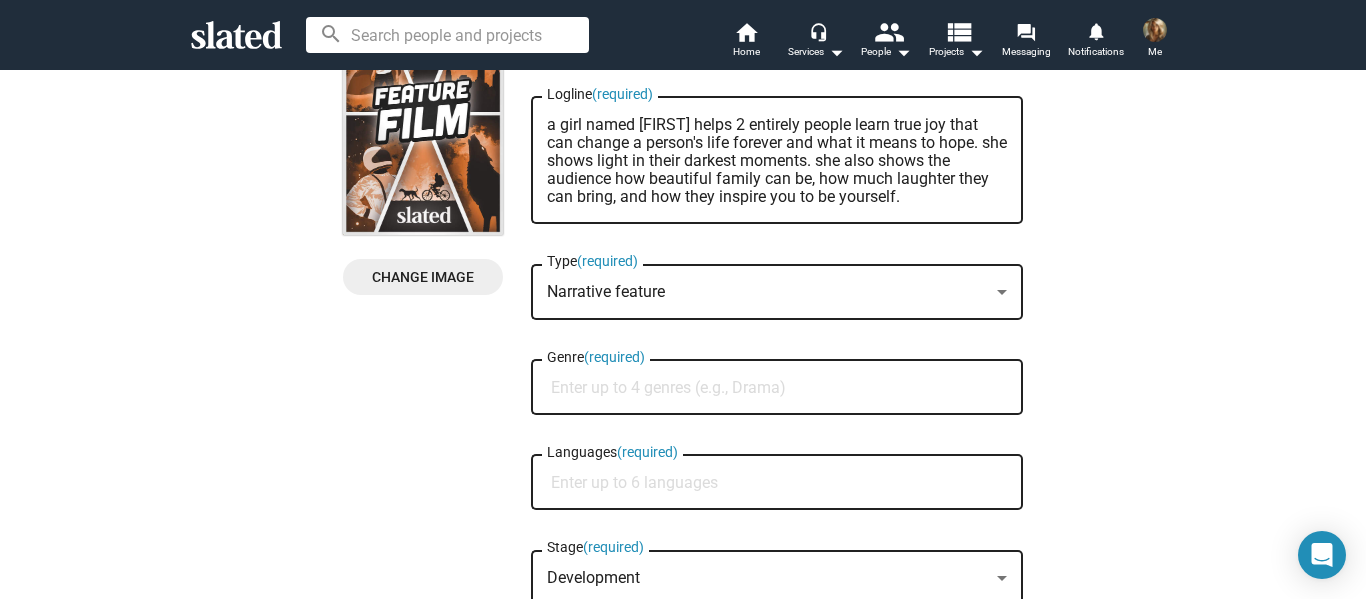 scroll, scrollTop: 164, scrollLeft: 0, axis: vertical 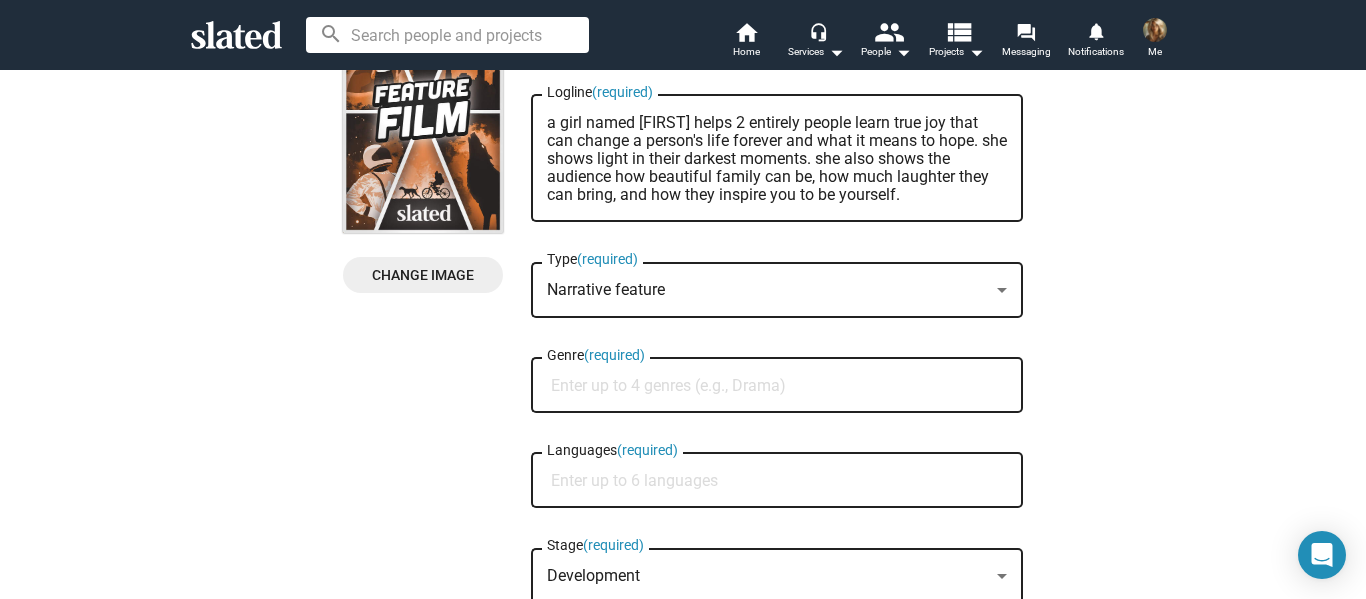 type on "a girl named [FIRST] helps 2 entirely people learn true joy that can change a person's life forever and what it means to hope. she shows light in their darkest moments. she also shows the audience how beautiful family can be, how much laughter they can bring, and how they inspire you to be yourself." 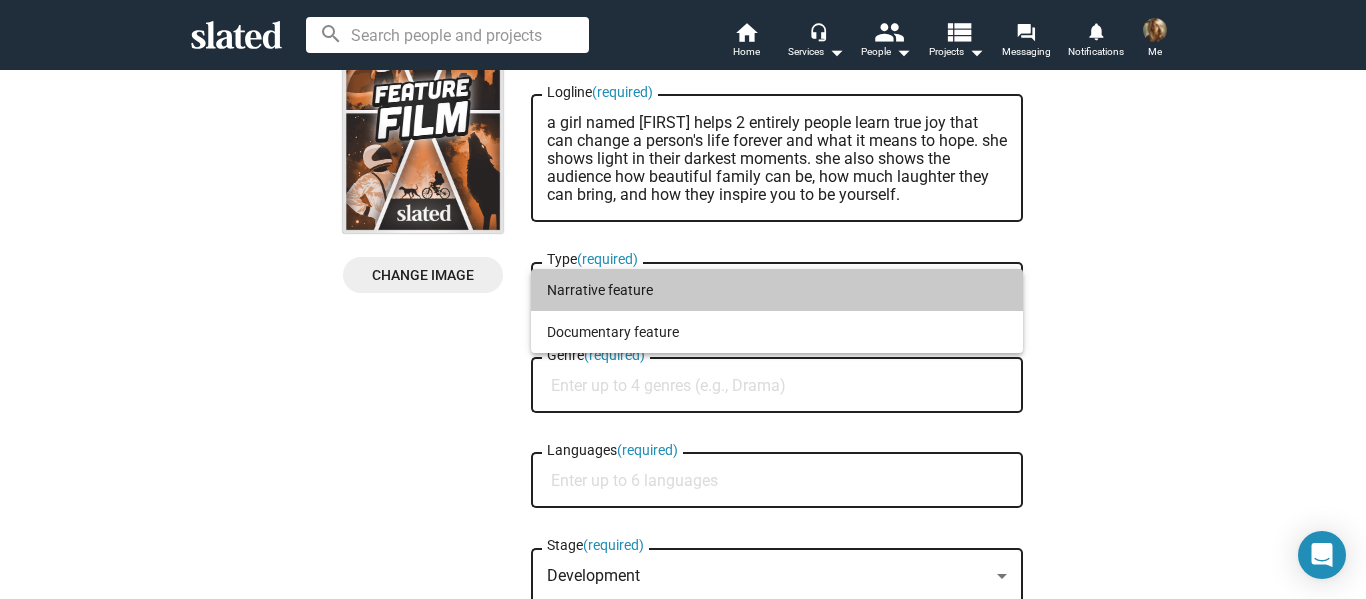 click on "Narrative feature" at bounding box center [777, 290] 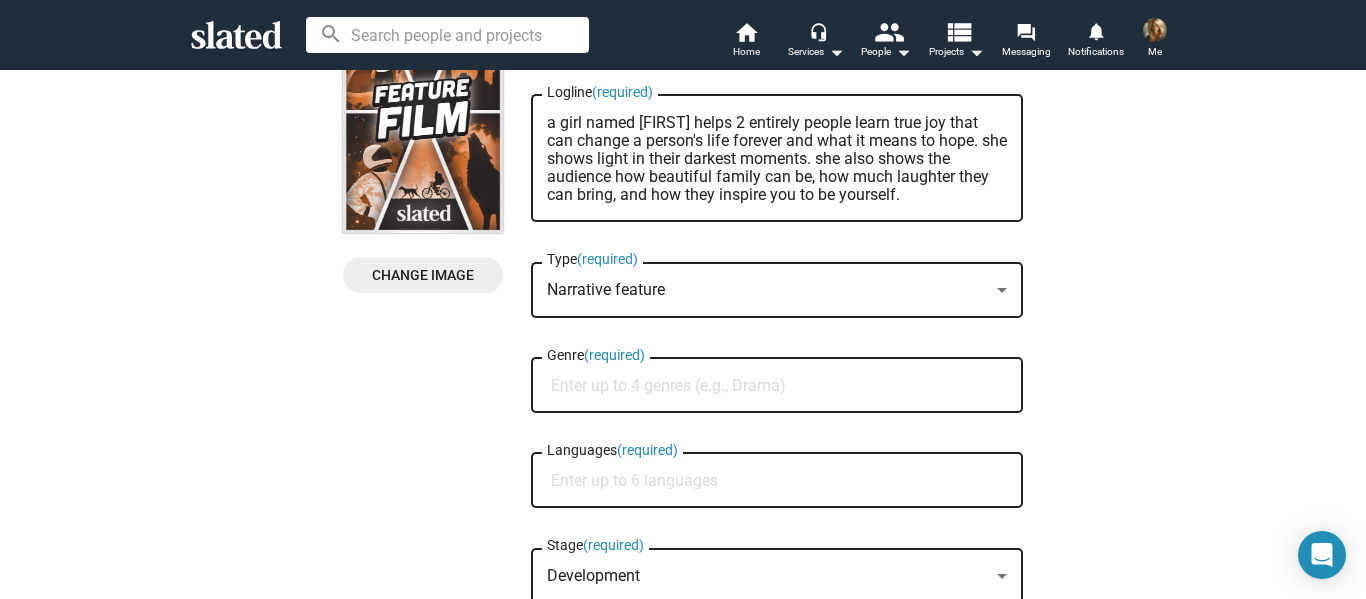 click on "Genre  (required)" at bounding box center [781, 386] 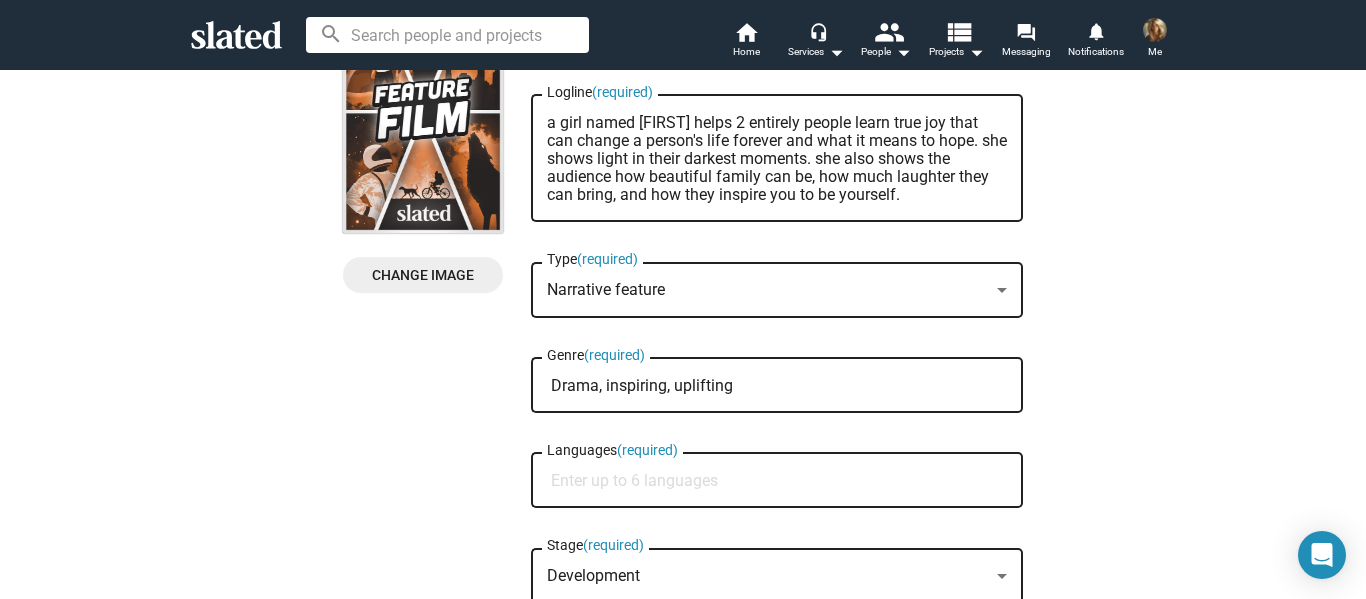 type on "Drama, inspiring, uplifting" 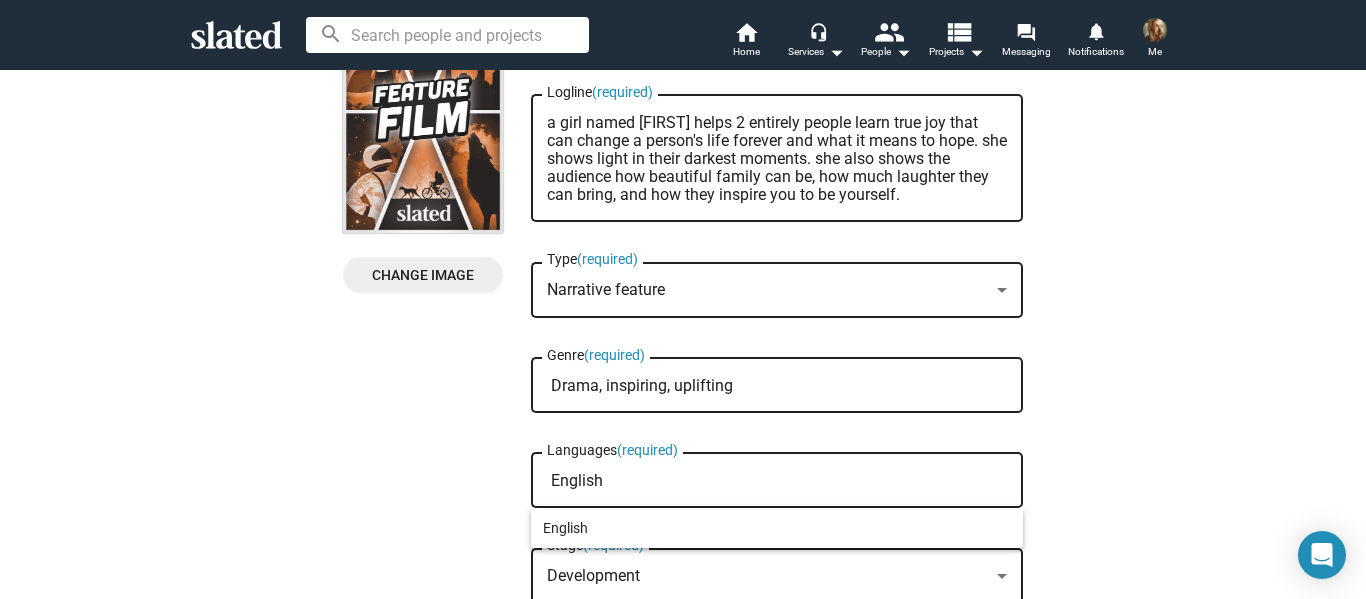 type on "English" 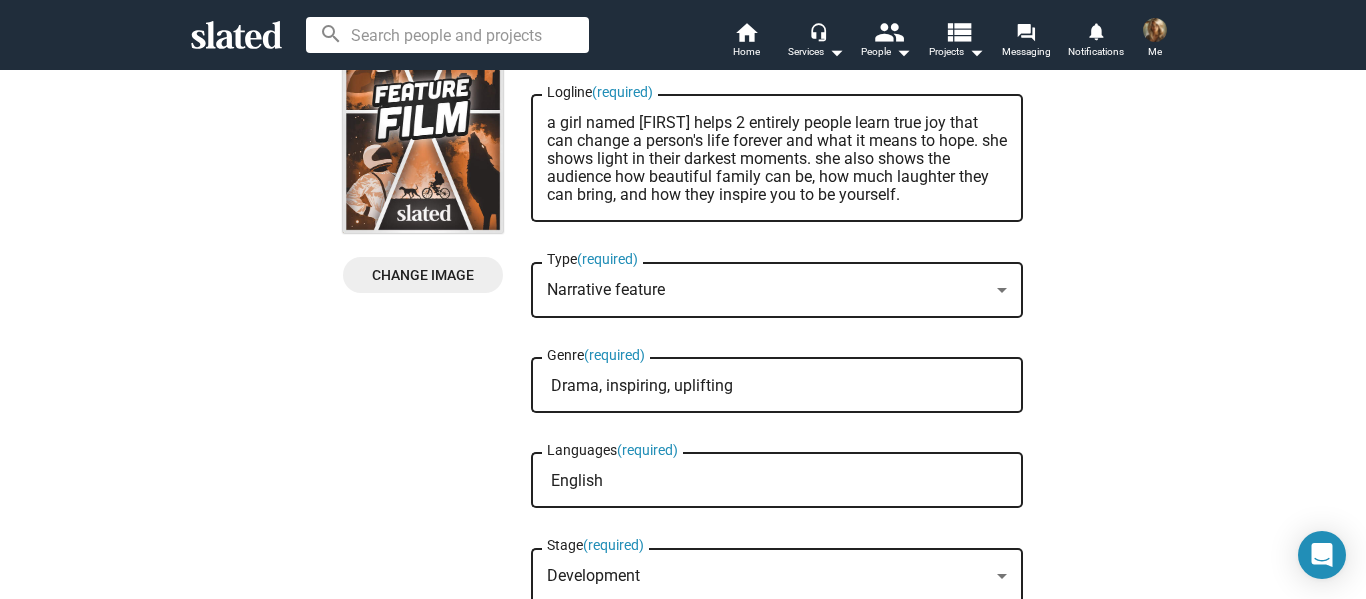 click on "Development" at bounding box center (768, 576) 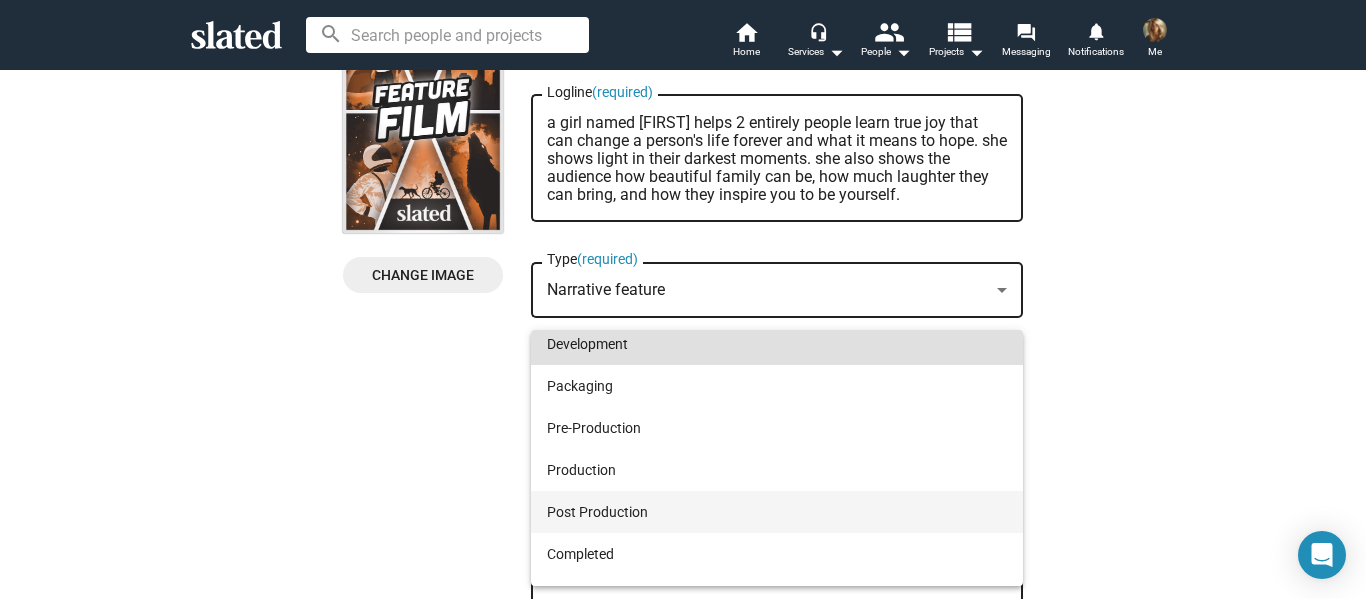scroll, scrollTop: 0, scrollLeft: 0, axis: both 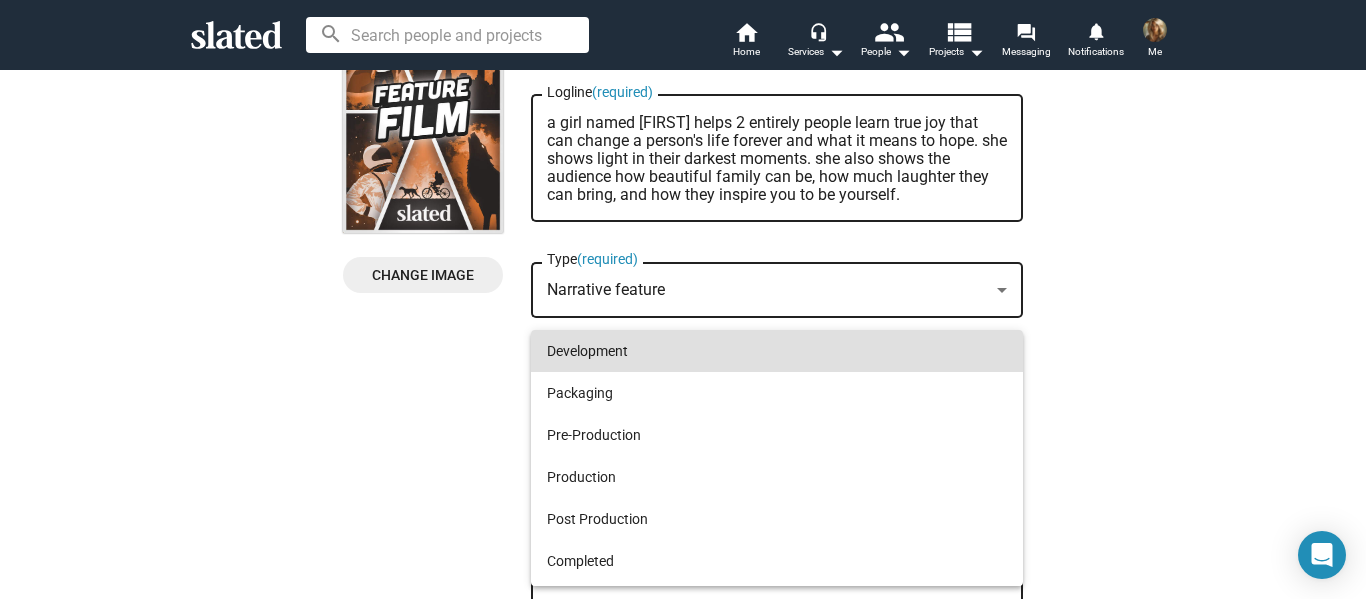 click at bounding box center (683, 299) 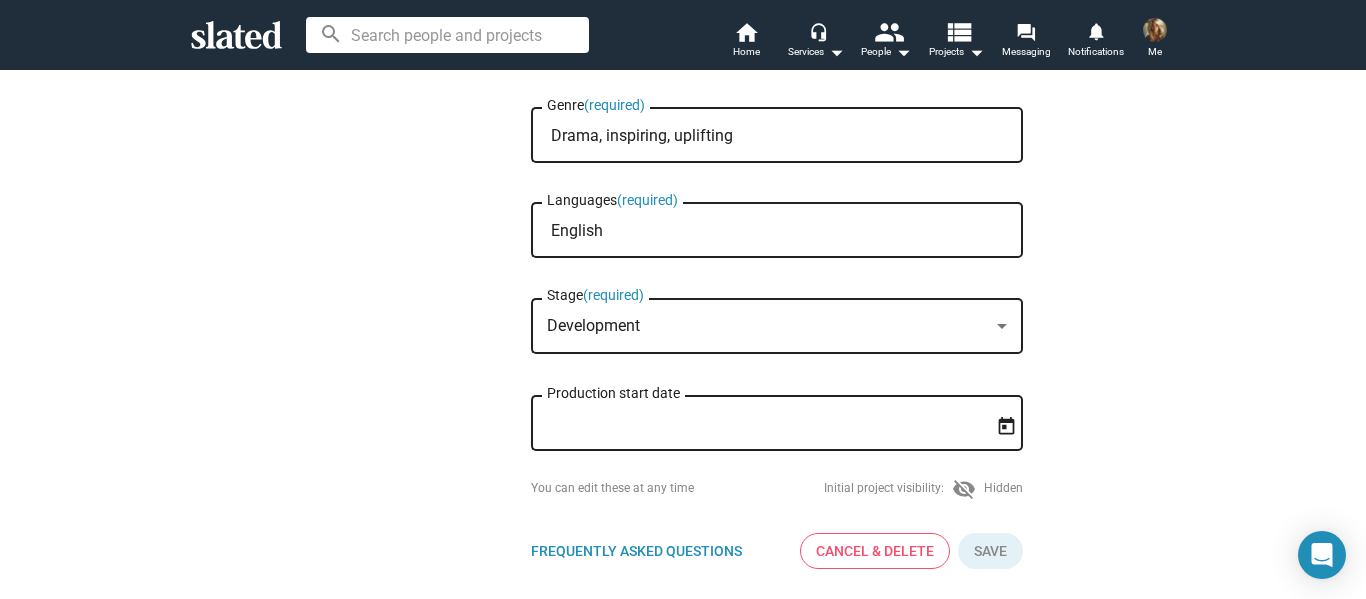 scroll, scrollTop: 413, scrollLeft: 0, axis: vertical 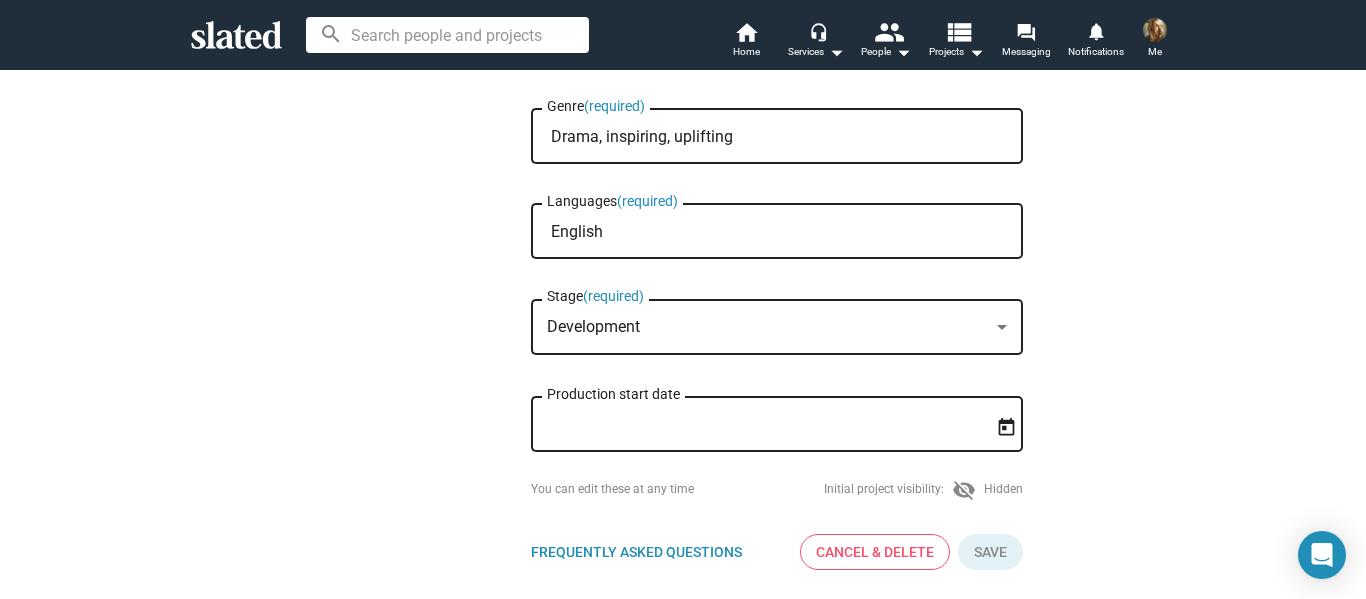 click on "visibility_off" 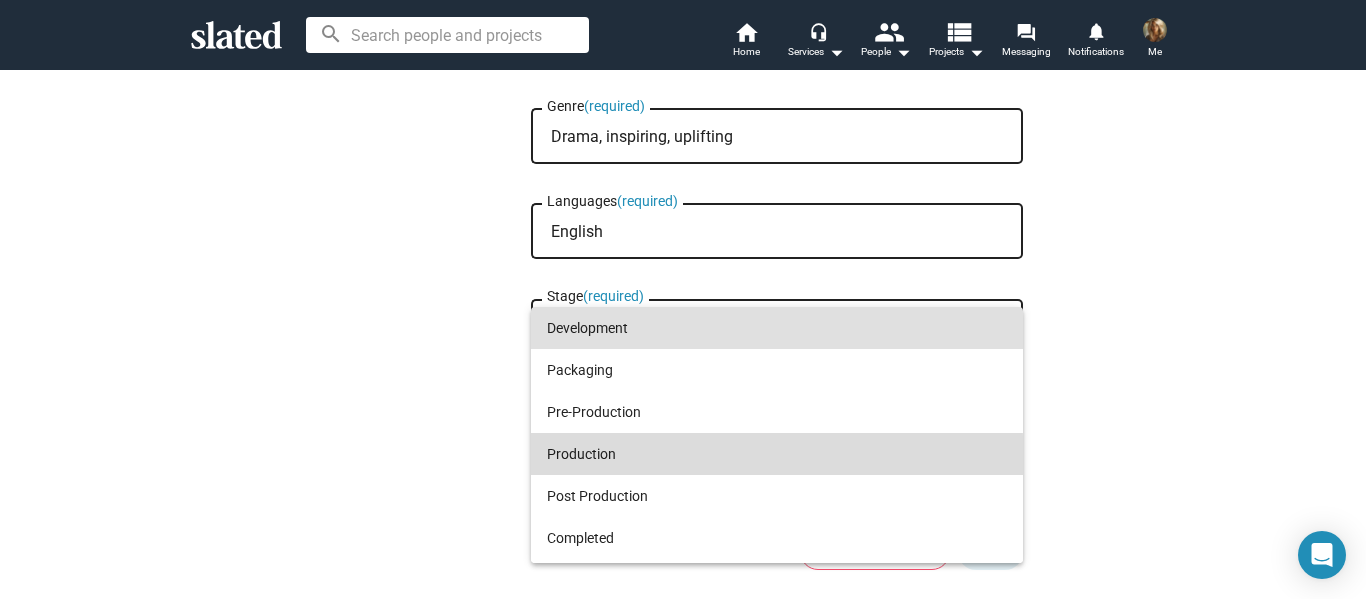 click on "Production" at bounding box center (777, 454) 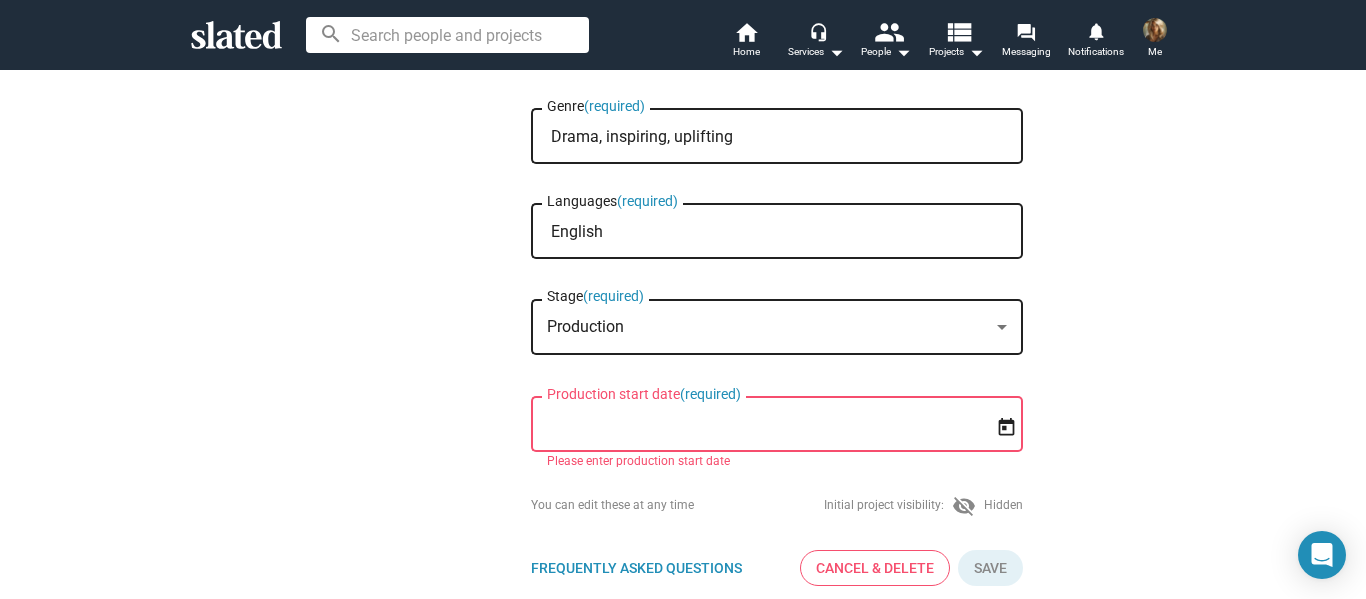click on "Production start date  (required)" at bounding box center (763, 425) 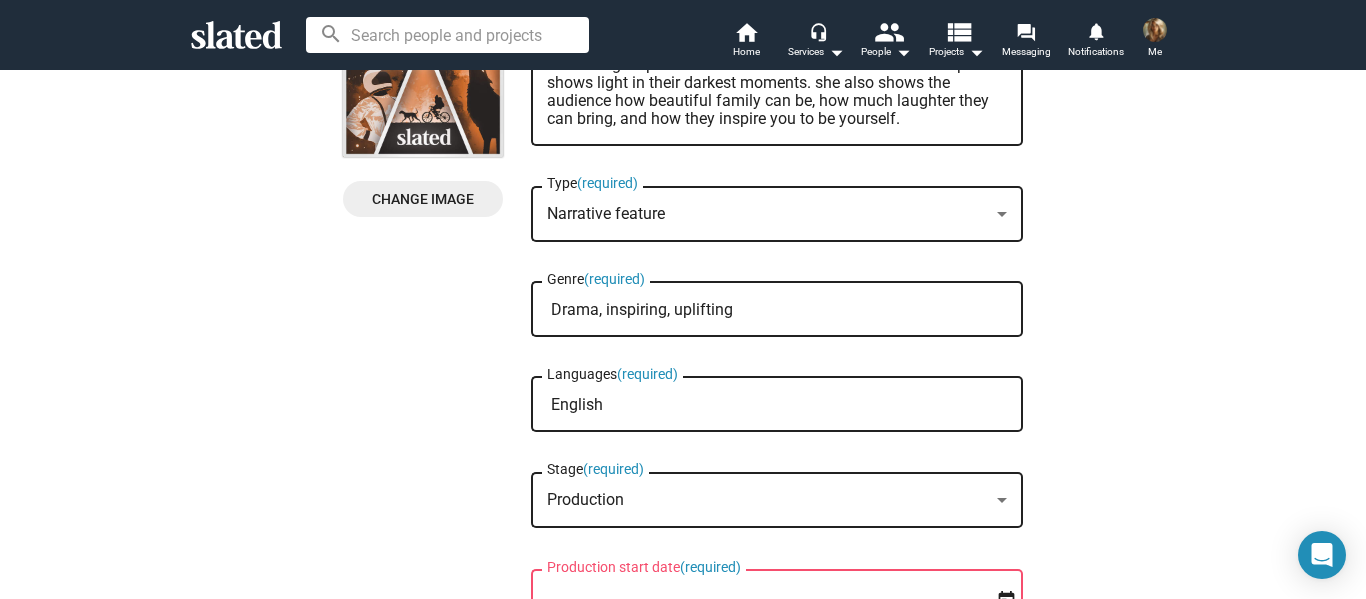 scroll, scrollTop: 0, scrollLeft: 0, axis: both 